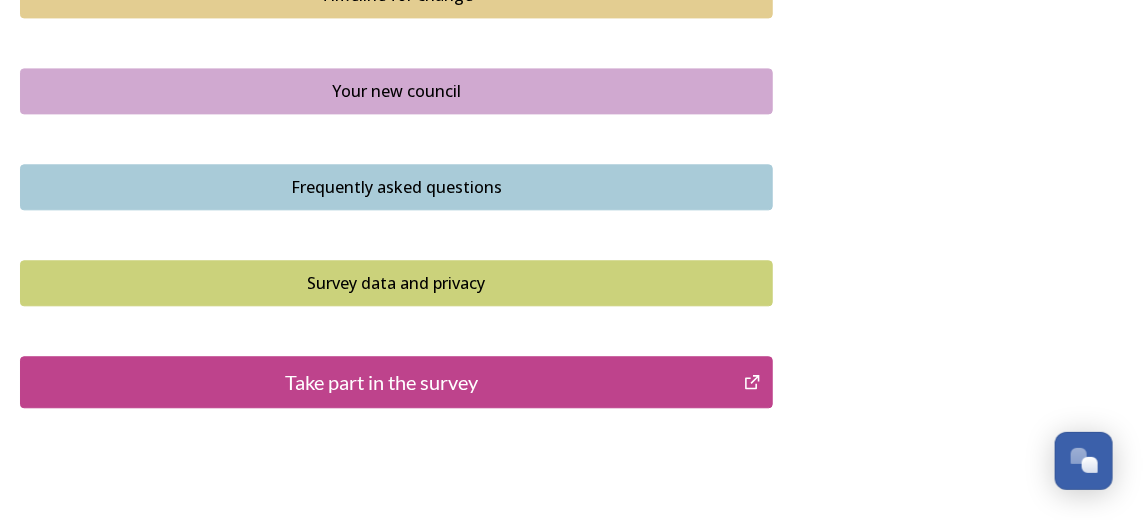 scroll, scrollTop: 1553, scrollLeft: 0, axis: vertical 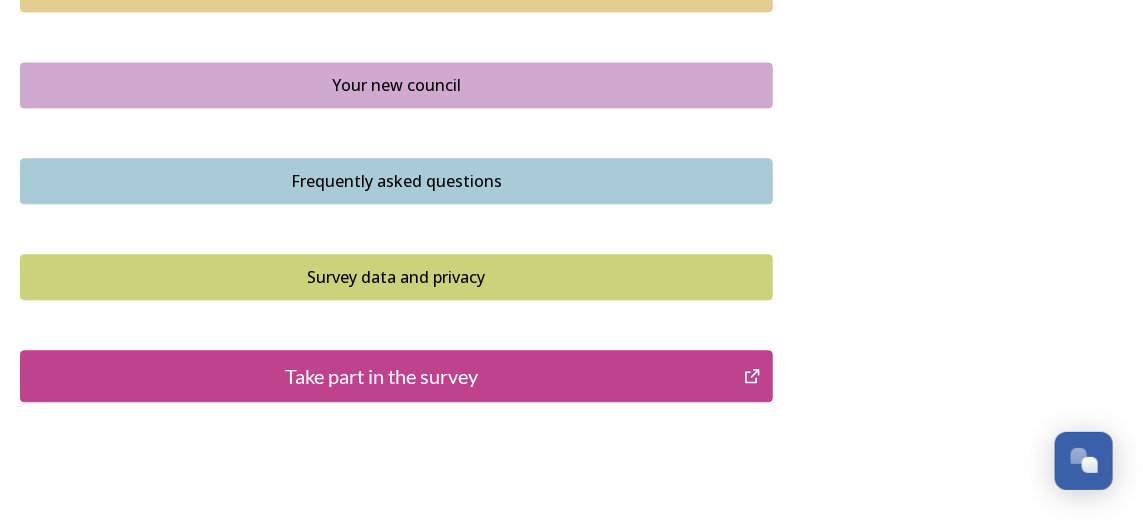 click on "Take part in the survey" at bounding box center [382, 376] 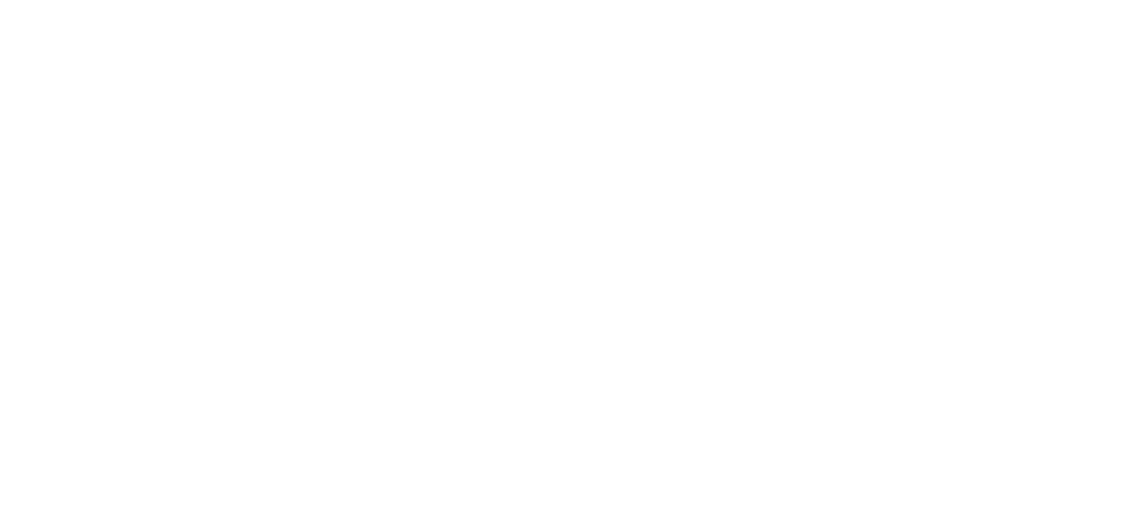 scroll, scrollTop: 0, scrollLeft: 0, axis: both 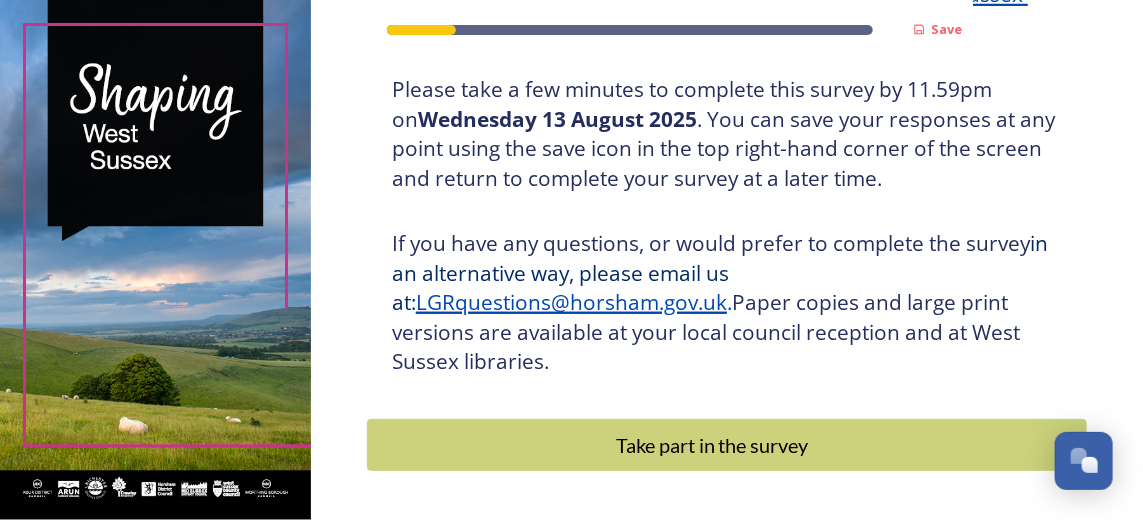 click on "Take part in the survey" at bounding box center [712, 445] 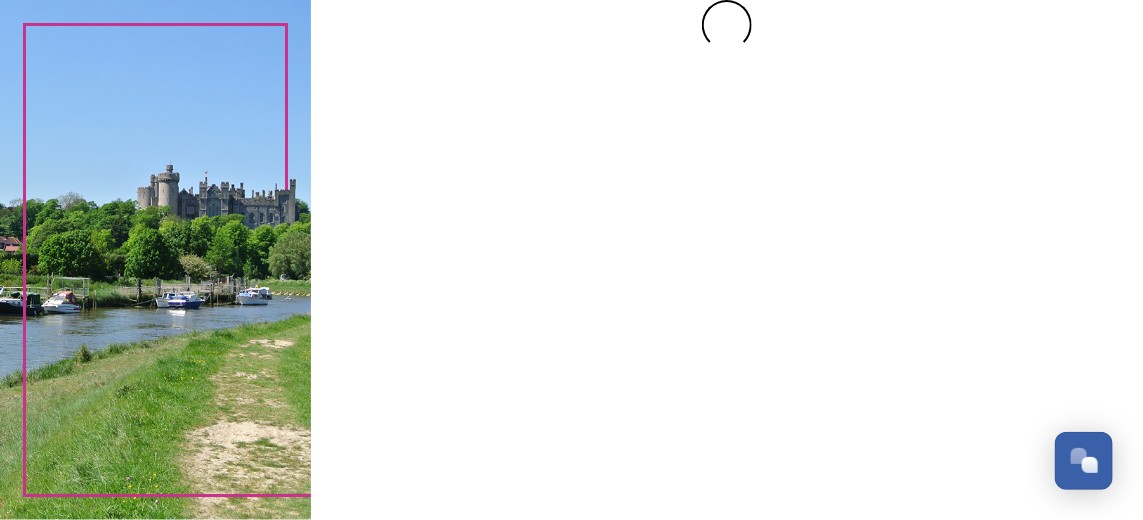 scroll, scrollTop: 0, scrollLeft: 0, axis: both 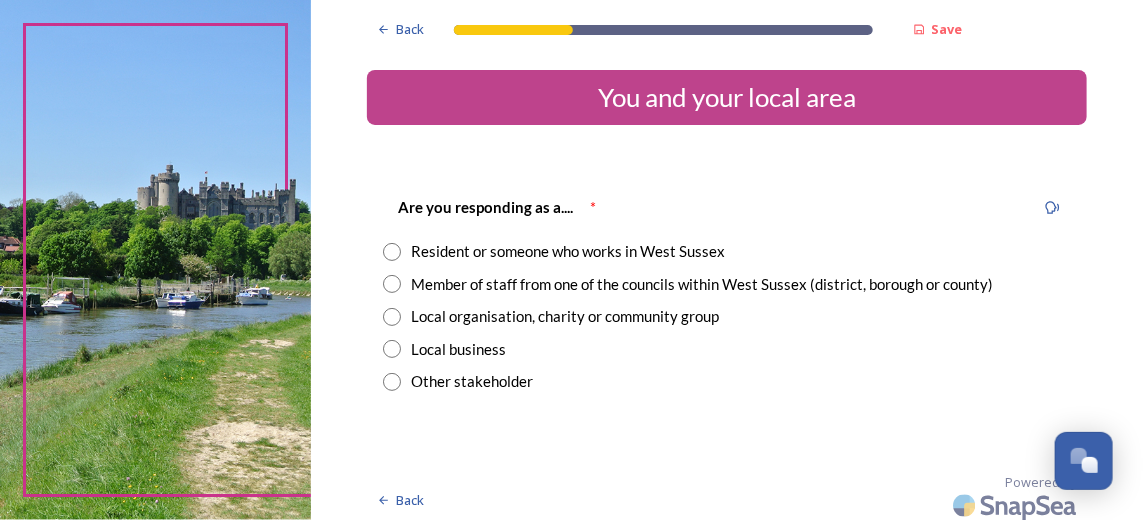 click at bounding box center [392, 252] 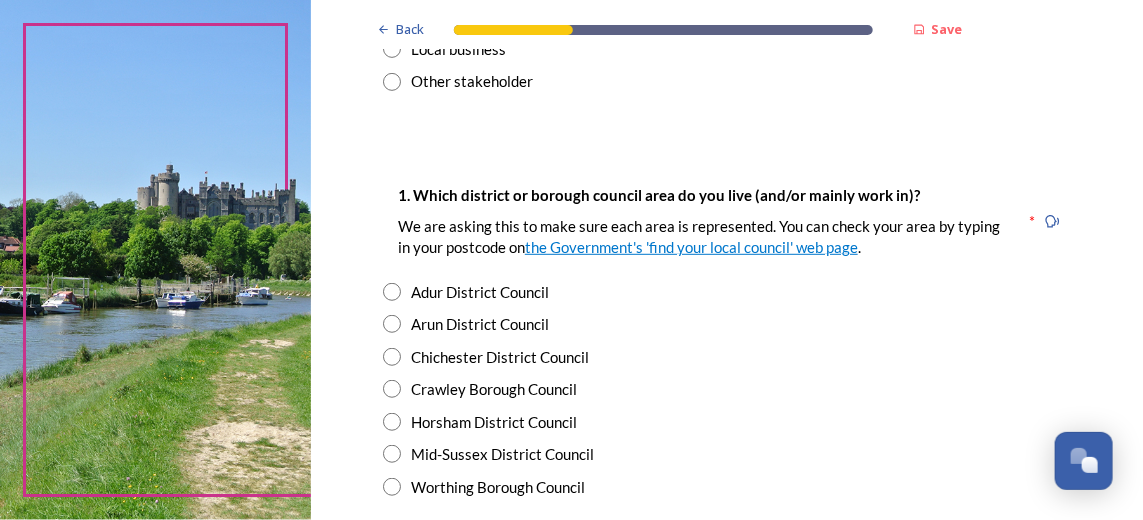 scroll, scrollTop: 321, scrollLeft: 0, axis: vertical 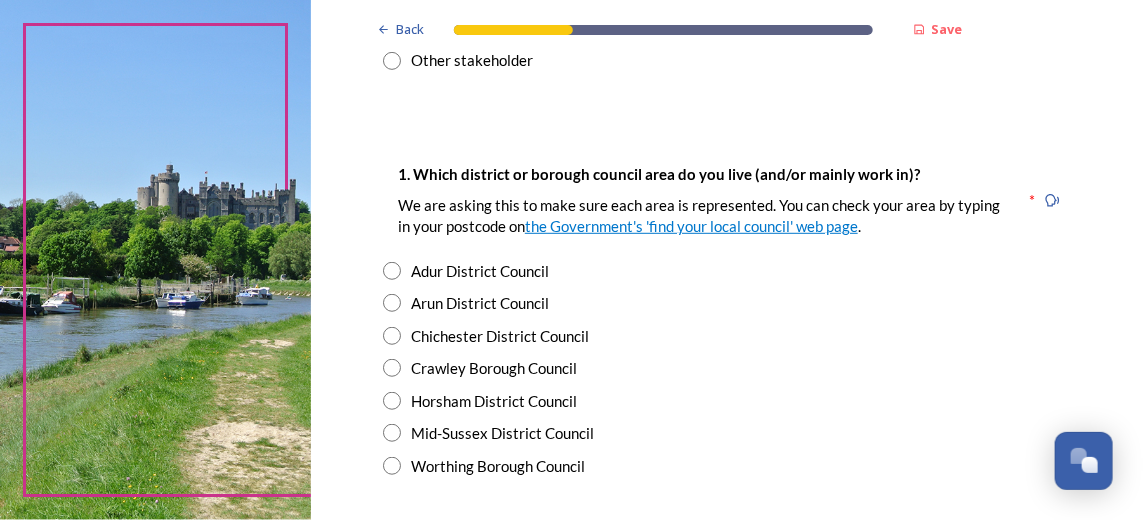 click at bounding box center [392, 433] 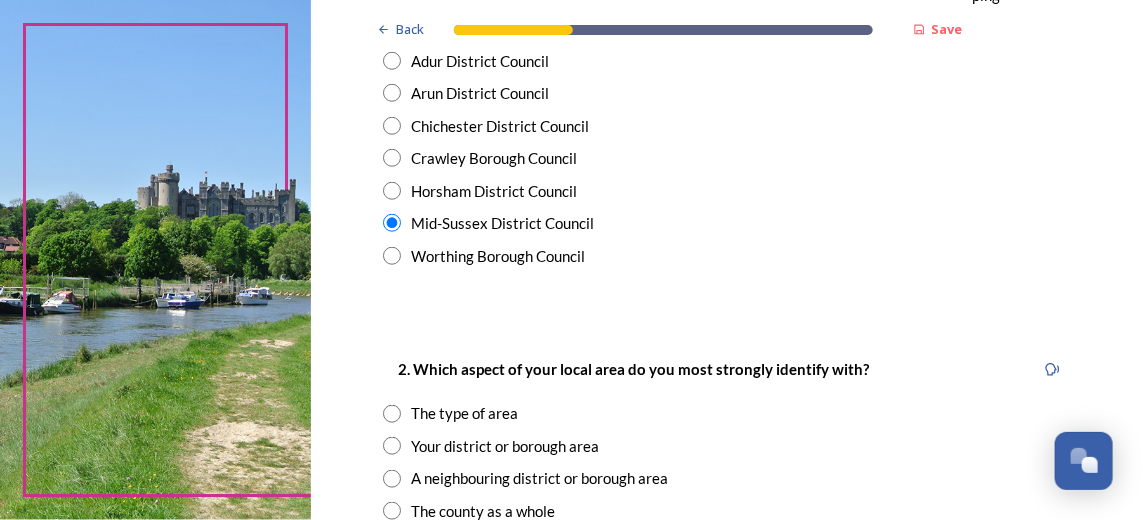scroll, scrollTop: 532, scrollLeft: 0, axis: vertical 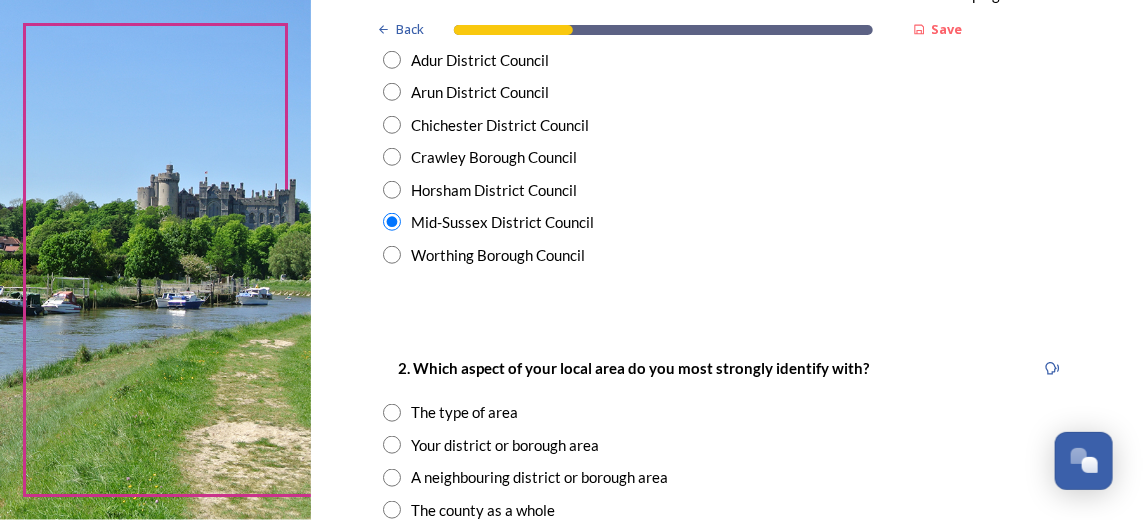 click at bounding box center [392, 445] 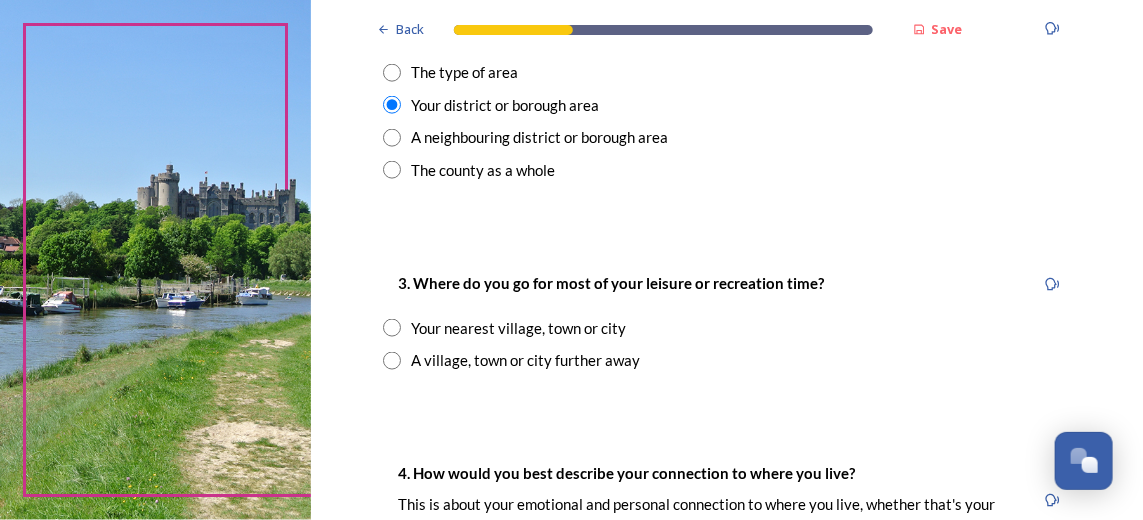 scroll, scrollTop: 873, scrollLeft: 0, axis: vertical 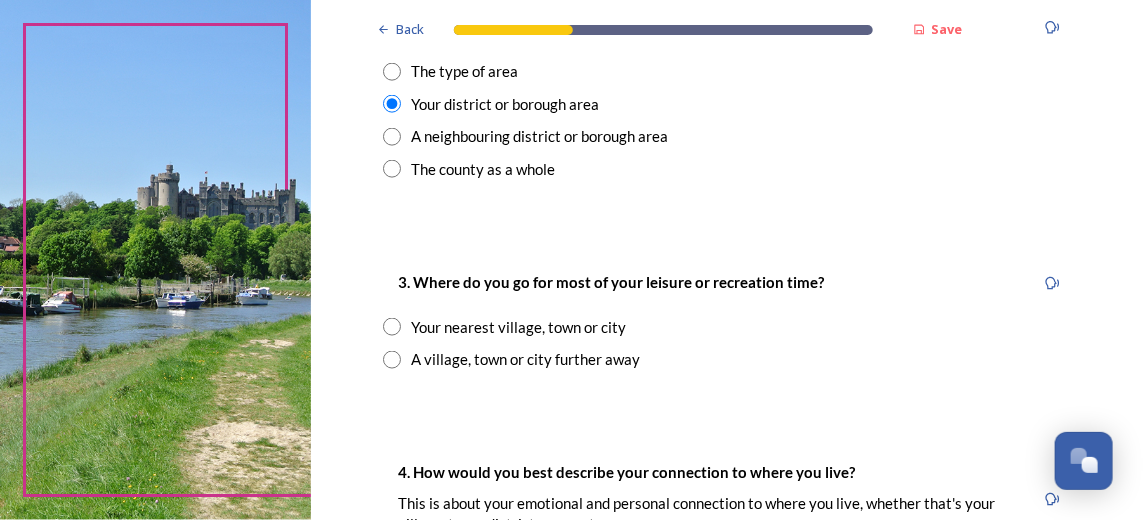 click at bounding box center [392, 327] 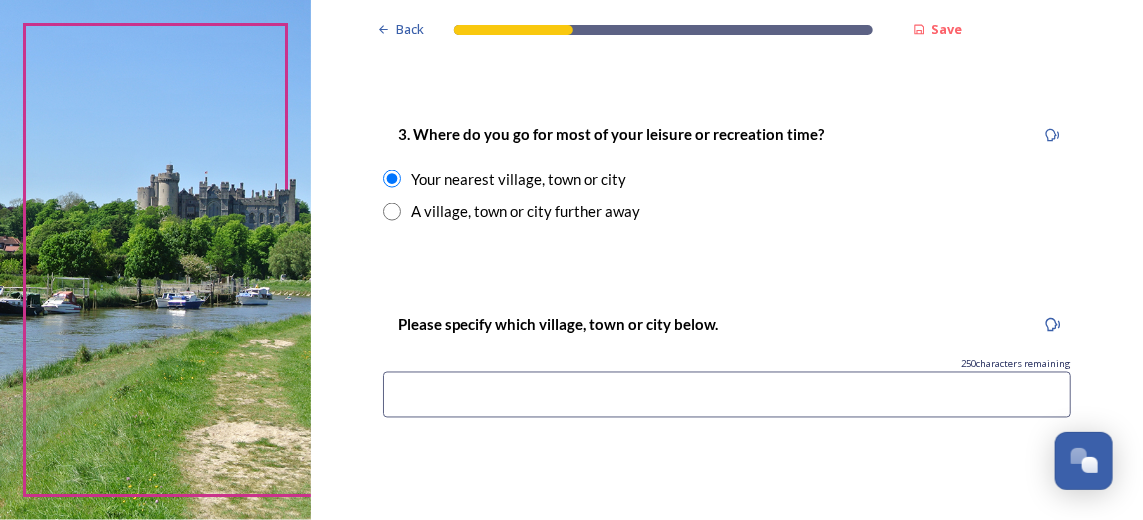 scroll, scrollTop: 1022, scrollLeft: 0, axis: vertical 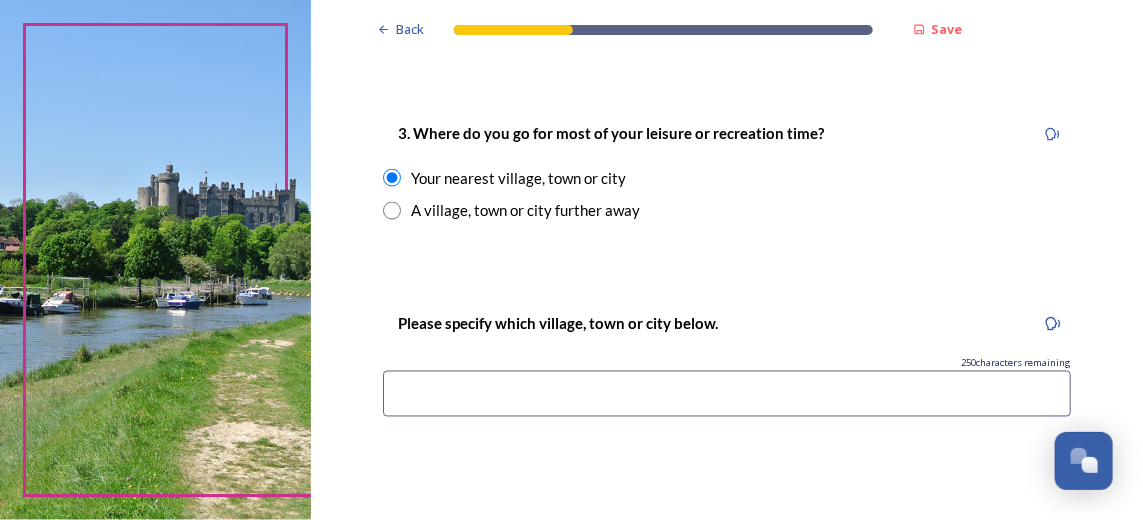 click at bounding box center [727, 394] 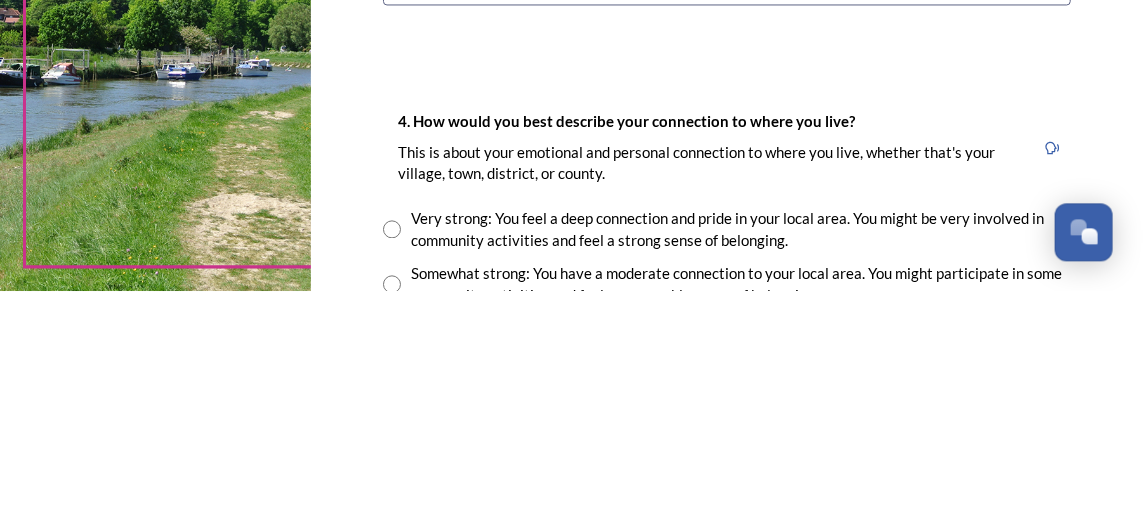 scroll, scrollTop: 1206, scrollLeft: 0, axis: vertical 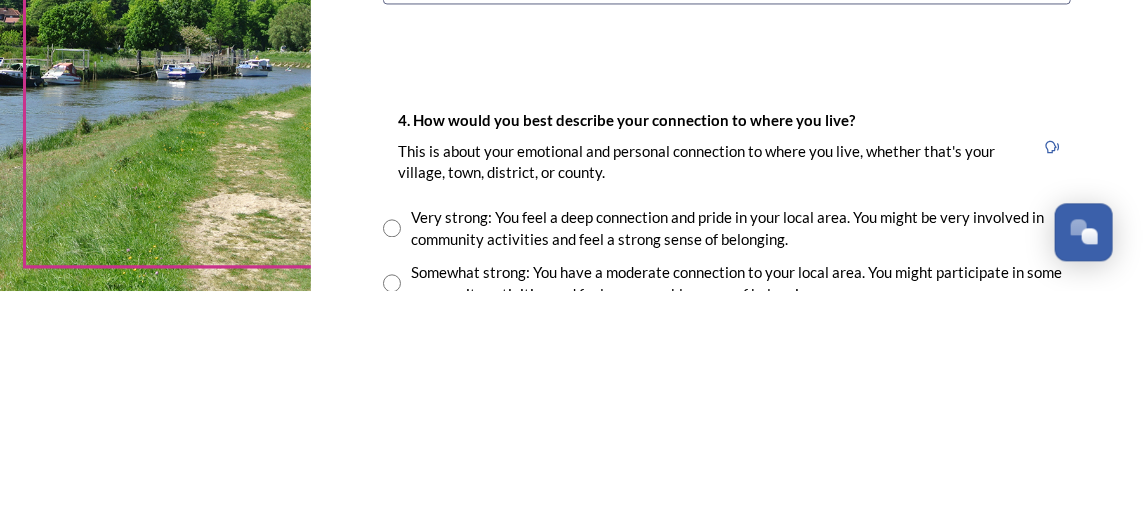 type on "East Grinstead" 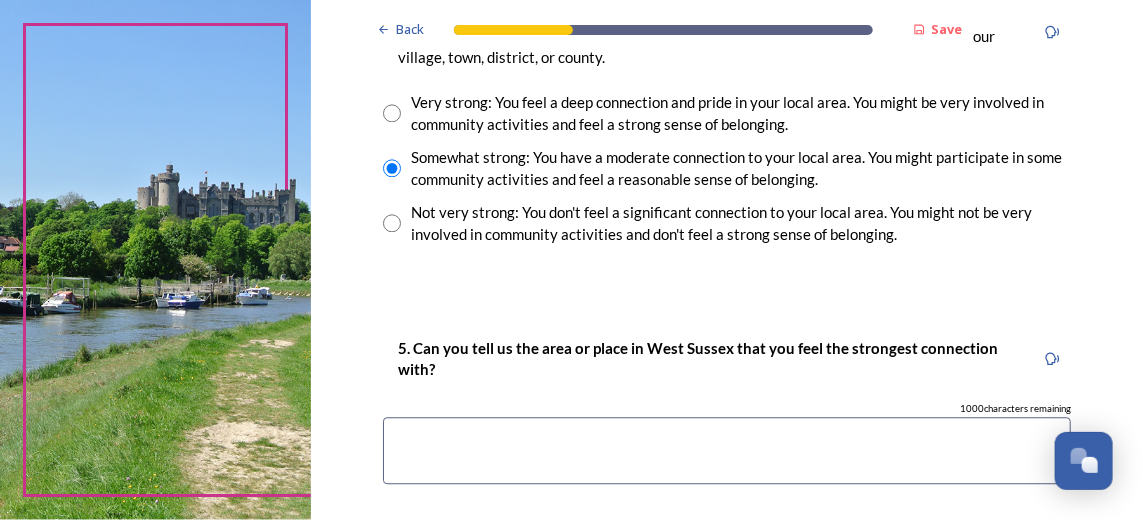 scroll, scrollTop: 1551, scrollLeft: 0, axis: vertical 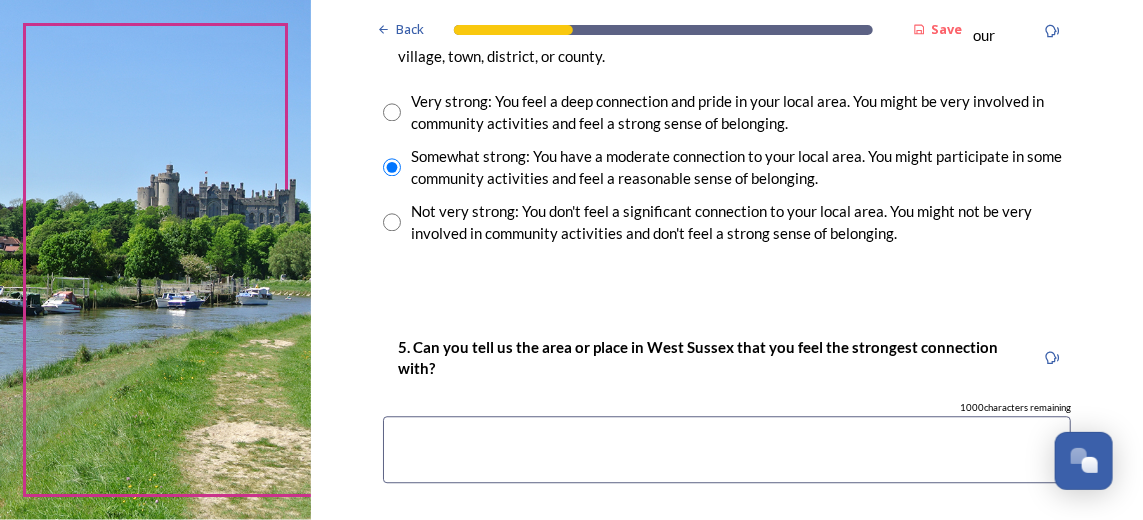 click at bounding box center (727, 449) 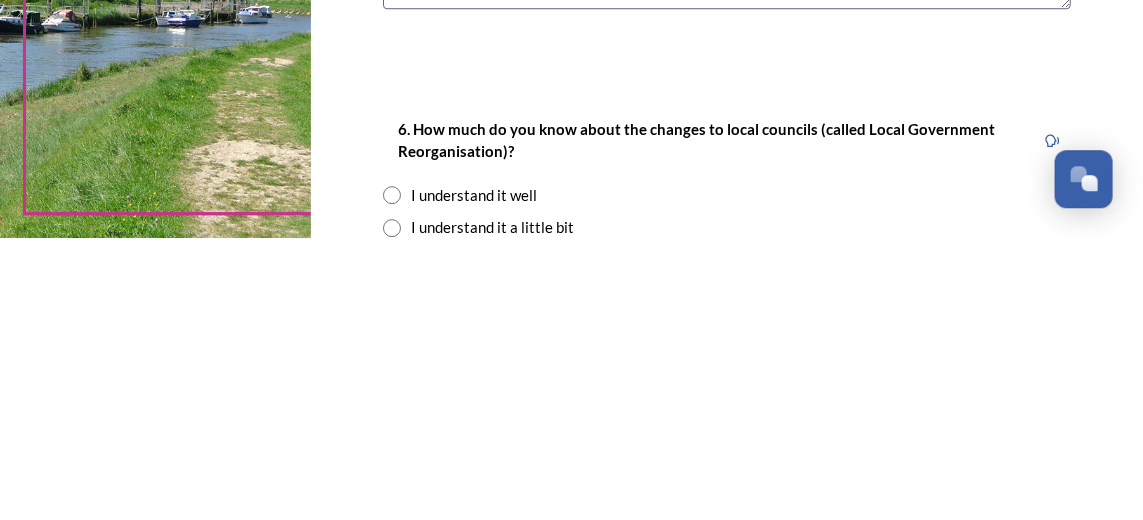scroll, scrollTop: 1749, scrollLeft: 0, axis: vertical 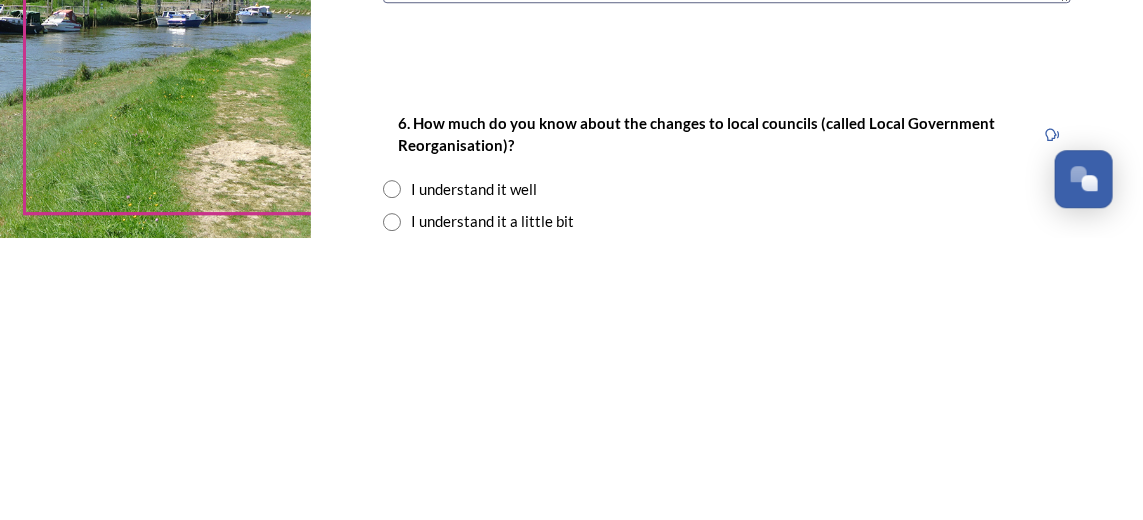 type on "I've lived in the area for approximately [AGE] years. My children went to school in the area & I have made good friends." 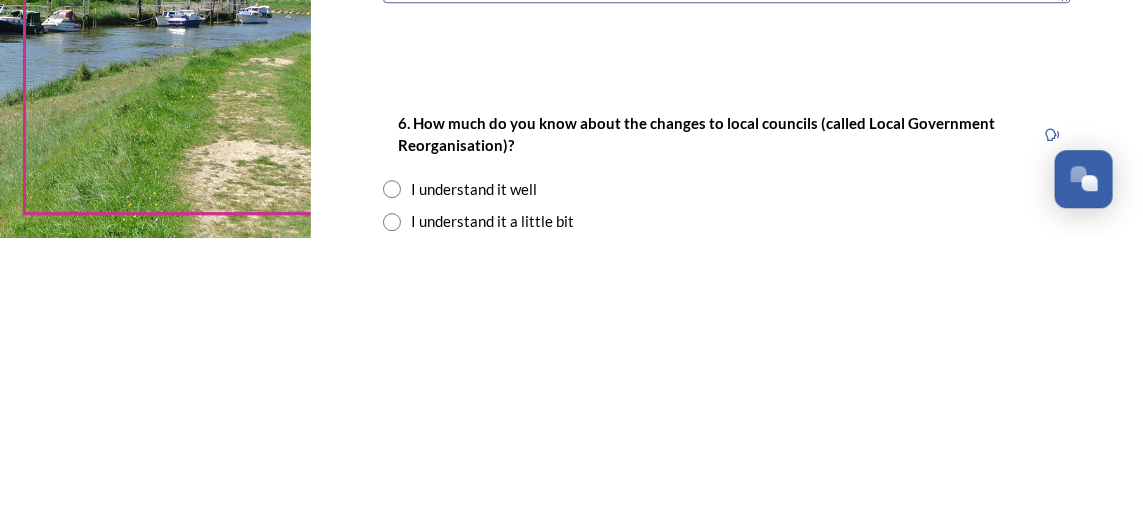 radio on "true" 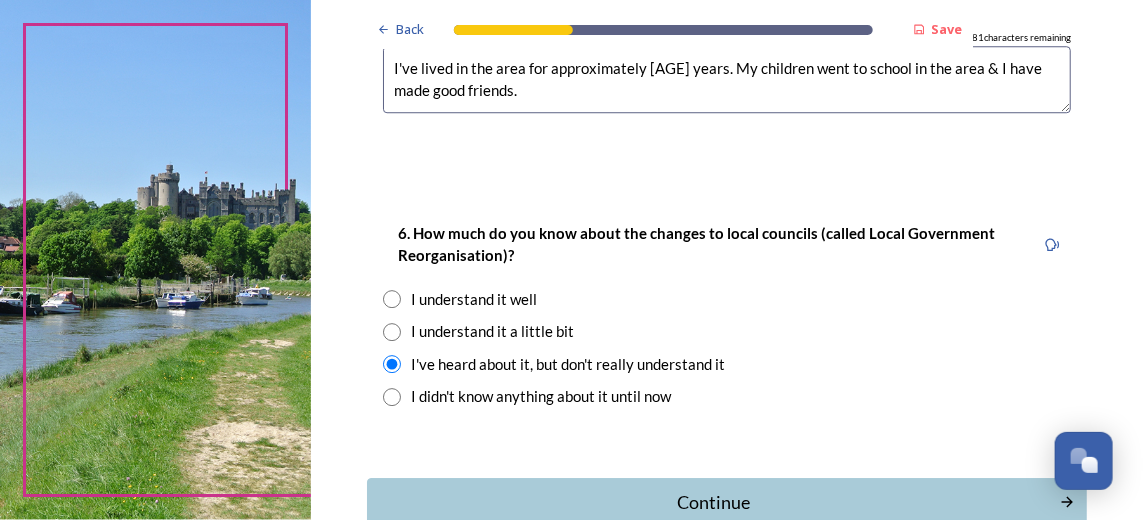 scroll, scrollTop: 1947, scrollLeft: 0, axis: vertical 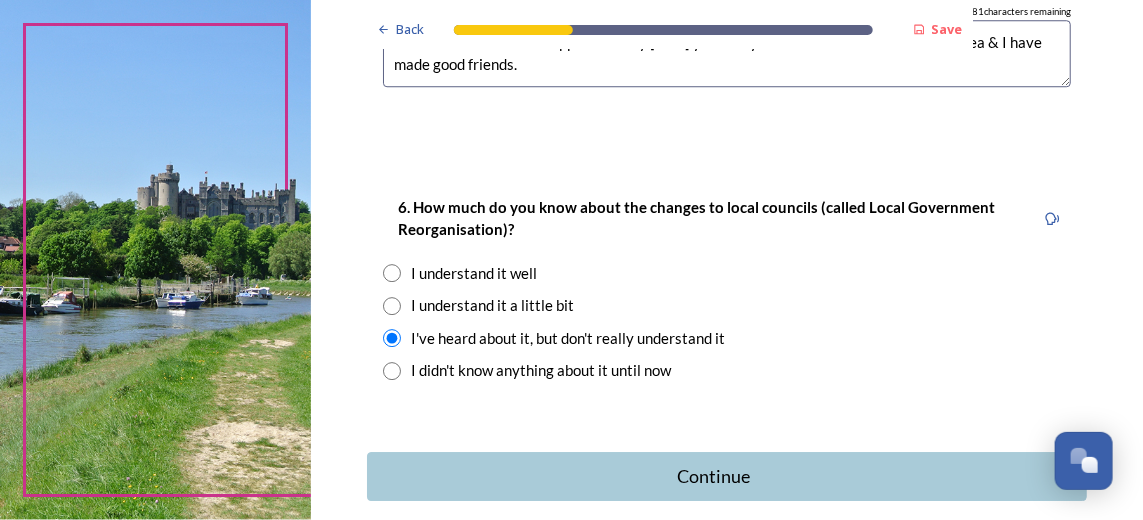 click on "Continue" at bounding box center (713, 476) 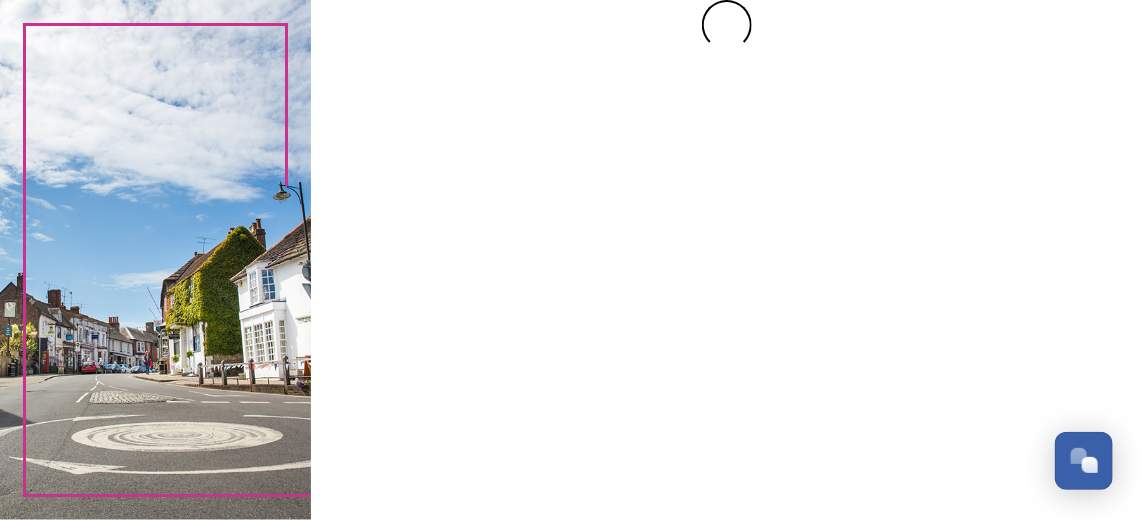 scroll, scrollTop: 0, scrollLeft: 0, axis: both 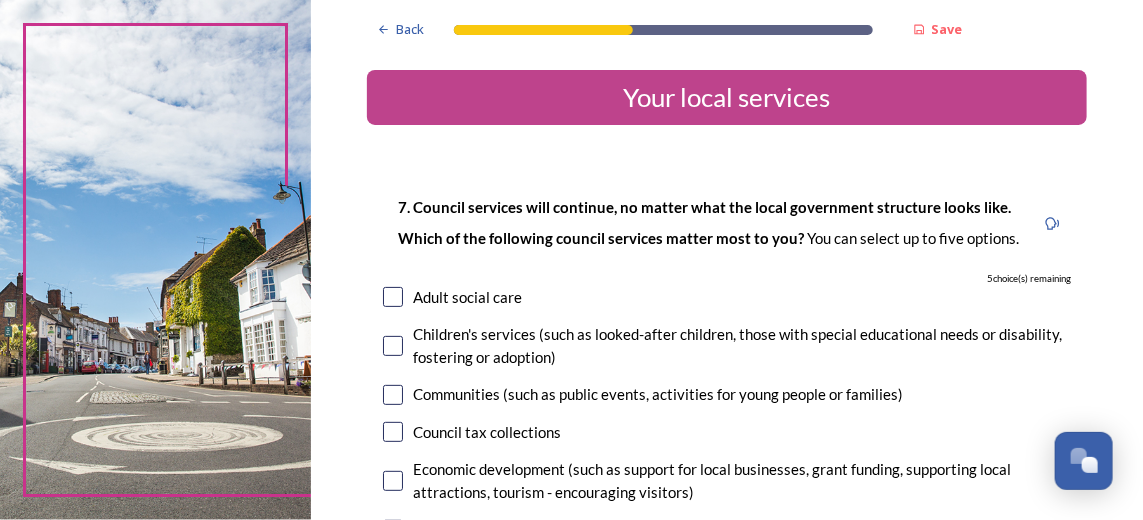 click at bounding box center [393, 346] 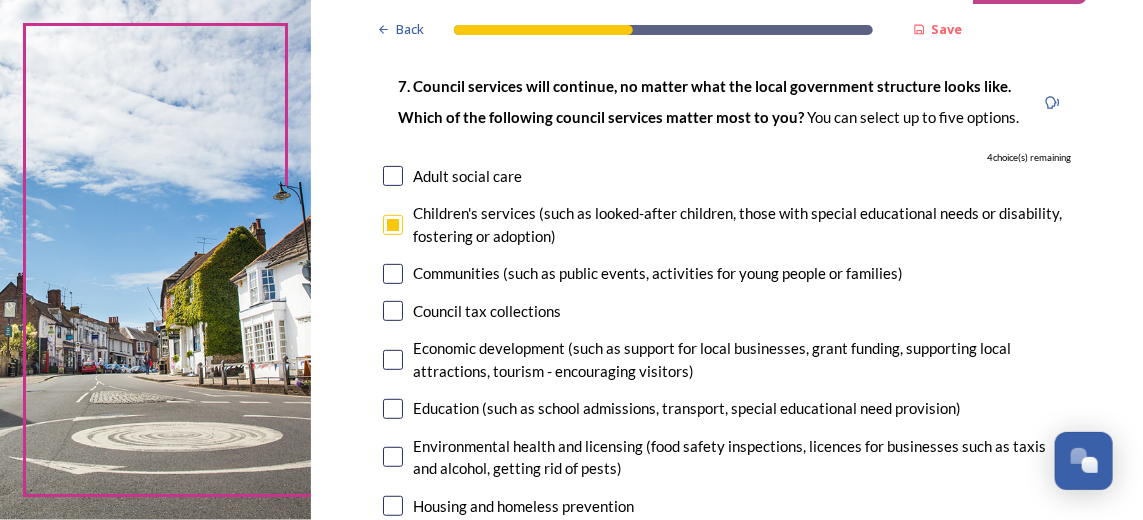 scroll, scrollTop: 122, scrollLeft: 0, axis: vertical 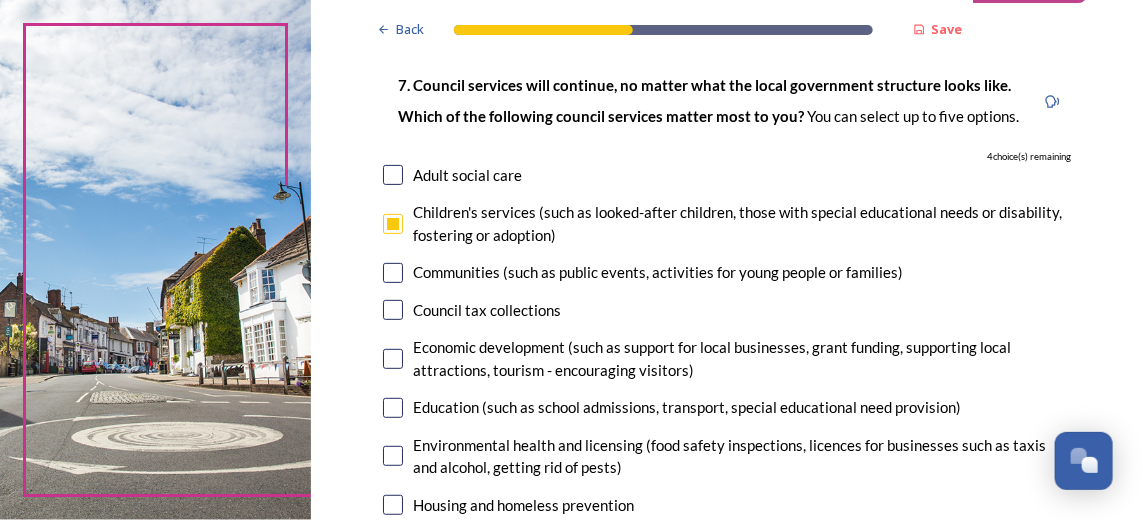 click at bounding box center [393, 359] 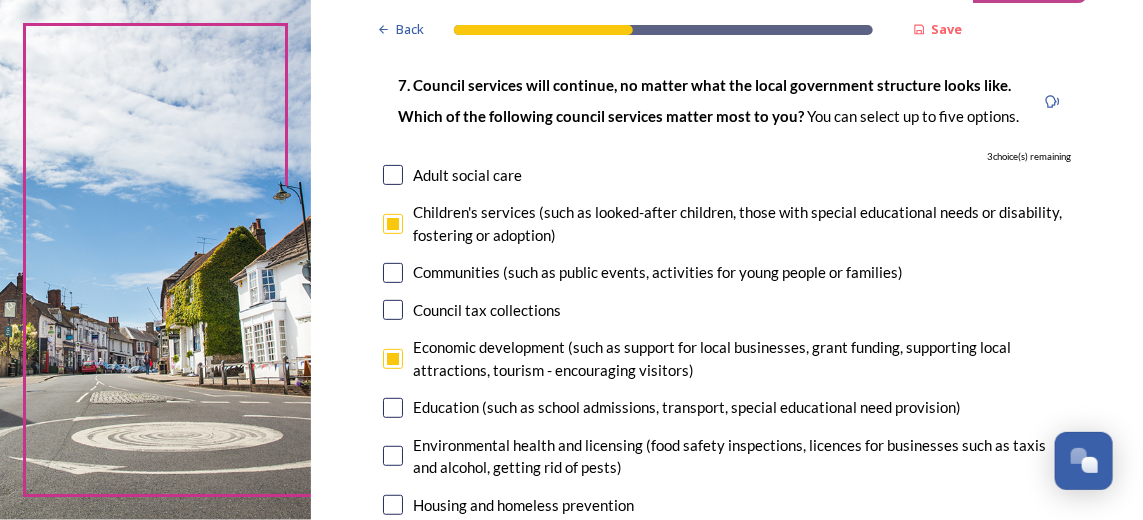 click at bounding box center (393, 408) 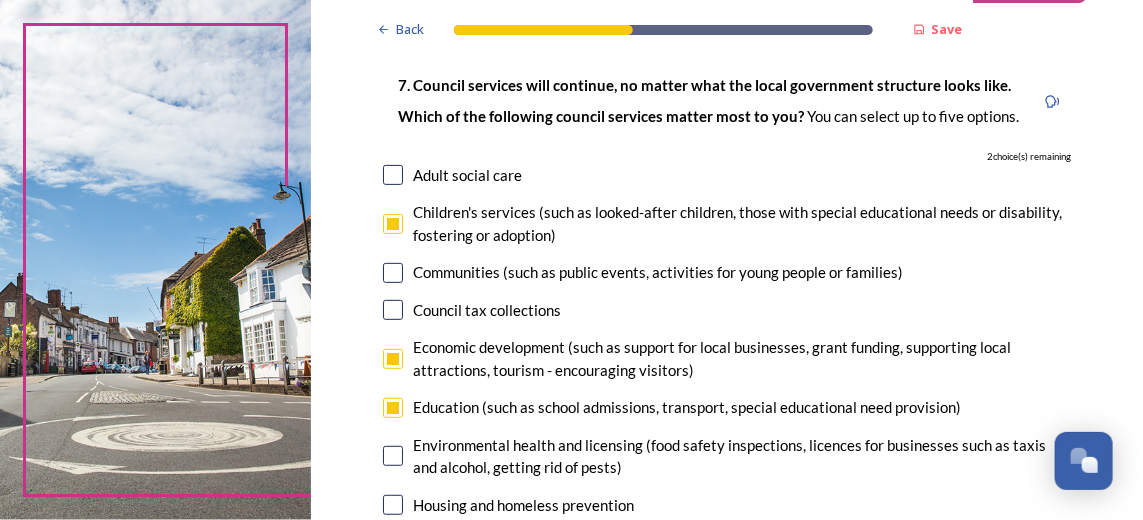 click at bounding box center (393, 505) 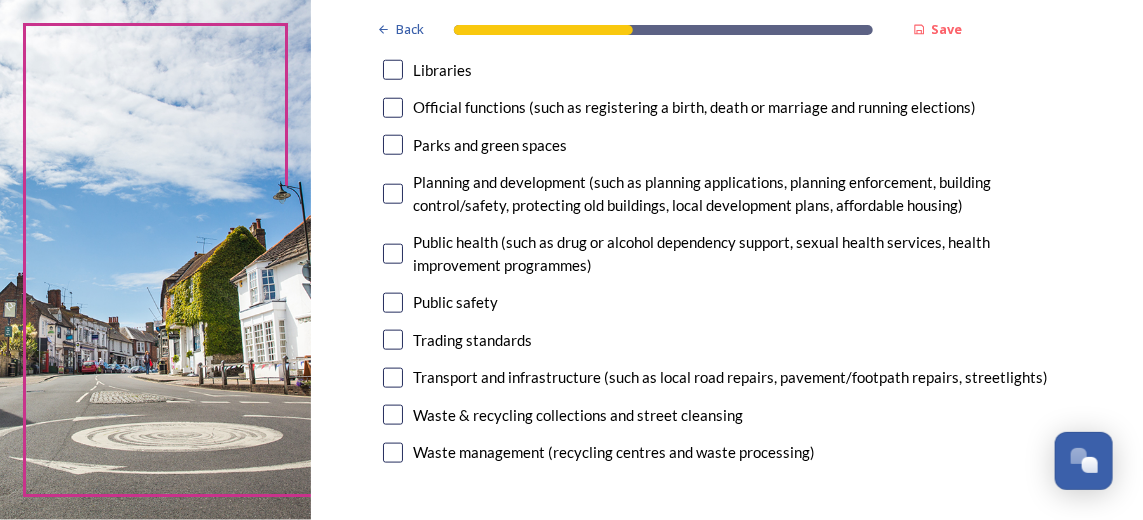 scroll, scrollTop: 634, scrollLeft: 0, axis: vertical 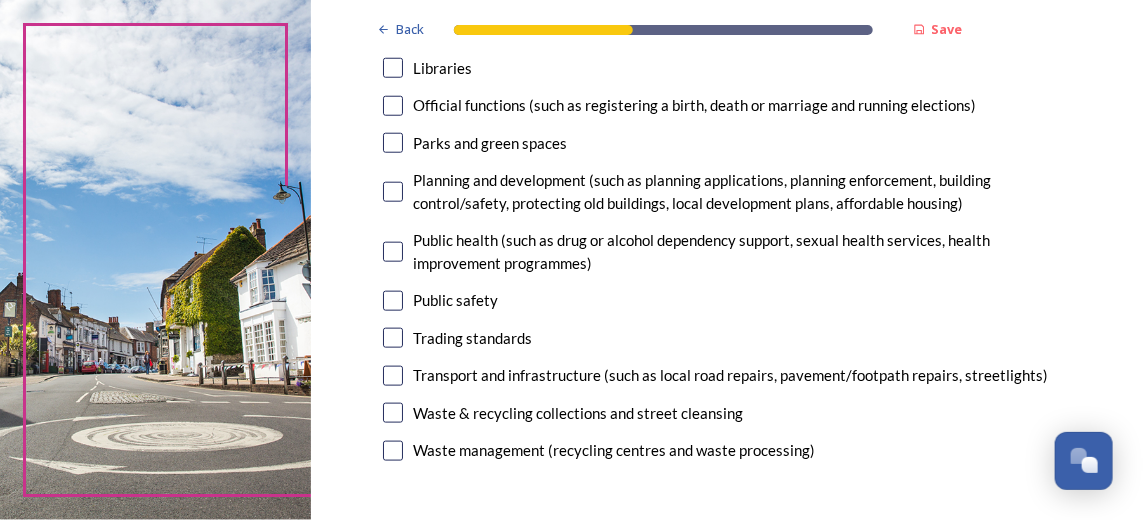 click on "Planning and development (such as planning applications, planning enforcement, building control/safety, protecting old buildings, local development plans, affordable housing)" at bounding box center [742, 191] 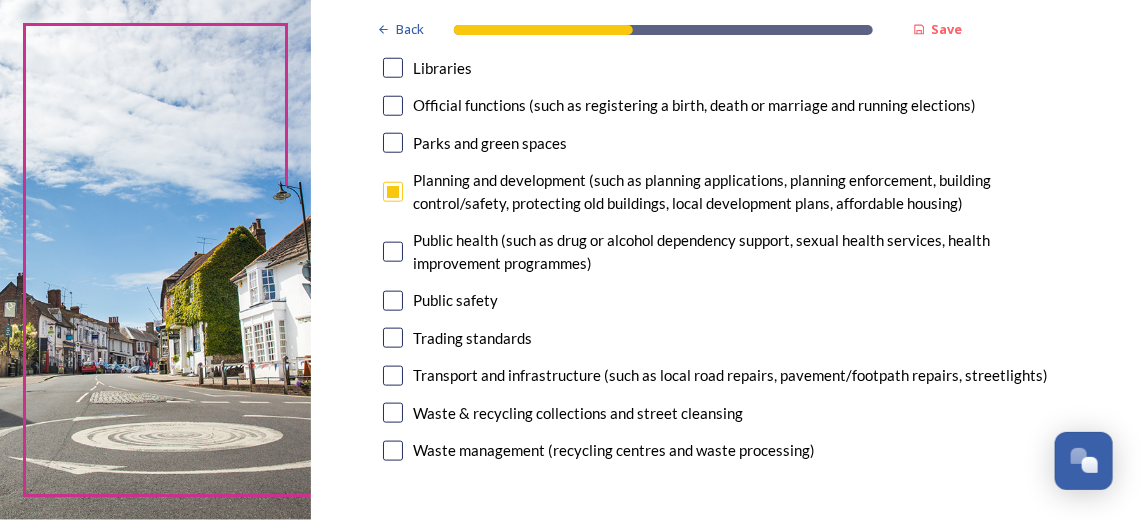 checkbox on "true" 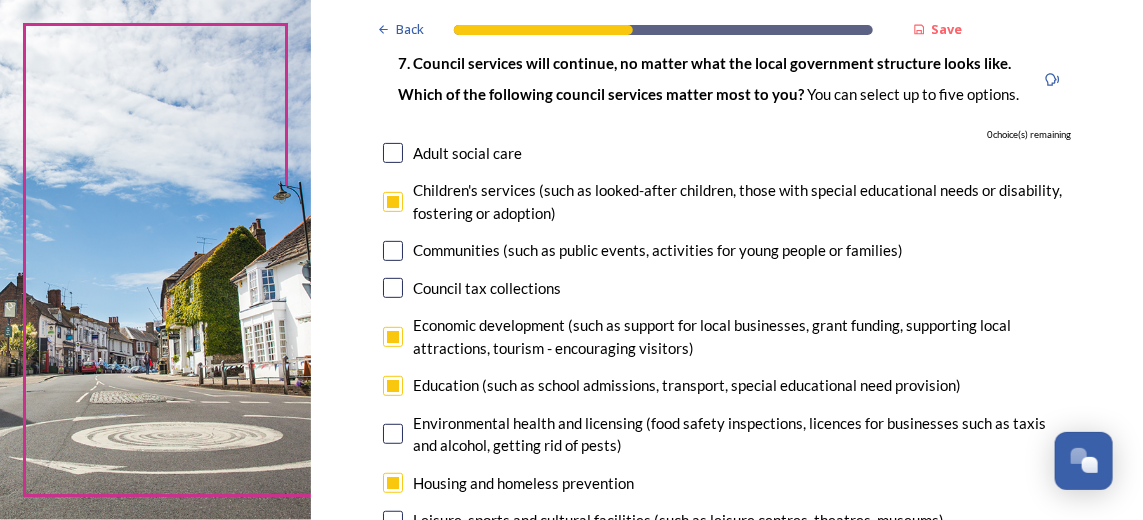 scroll, scrollTop: 143, scrollLeft: 0, axis: vertical 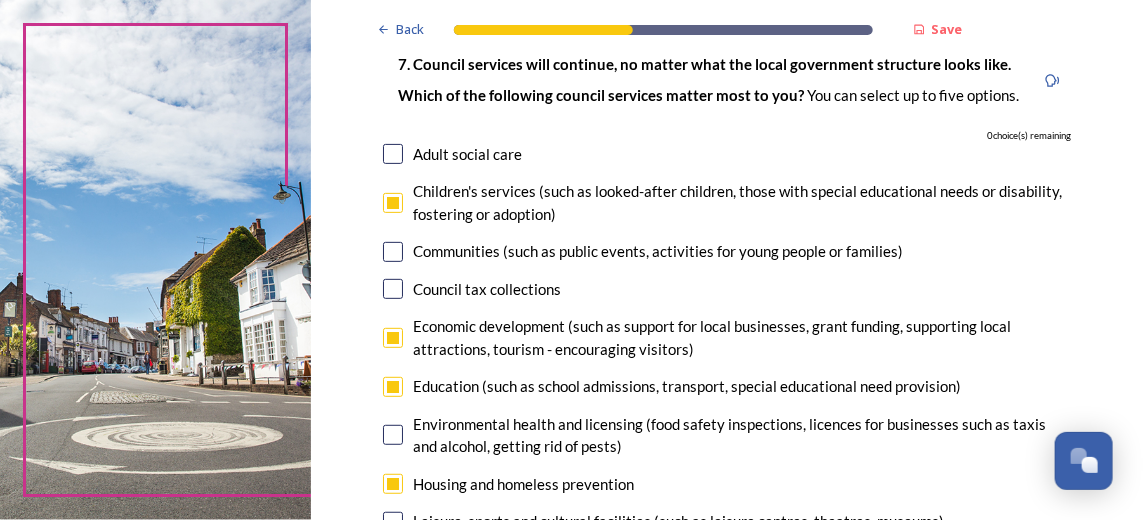 click at bounding box center (393, 203) 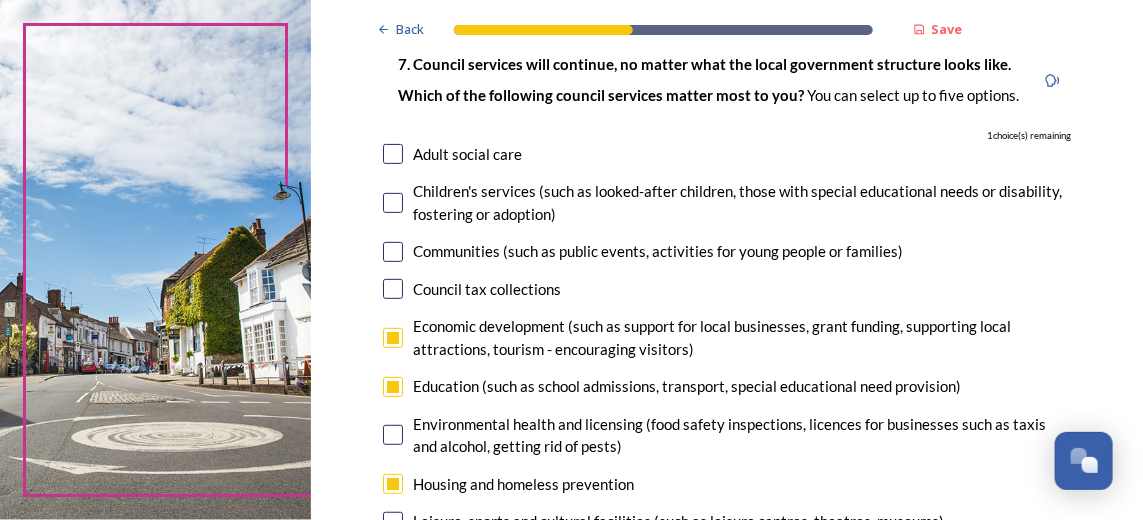 click at bounding box center [393, 338] 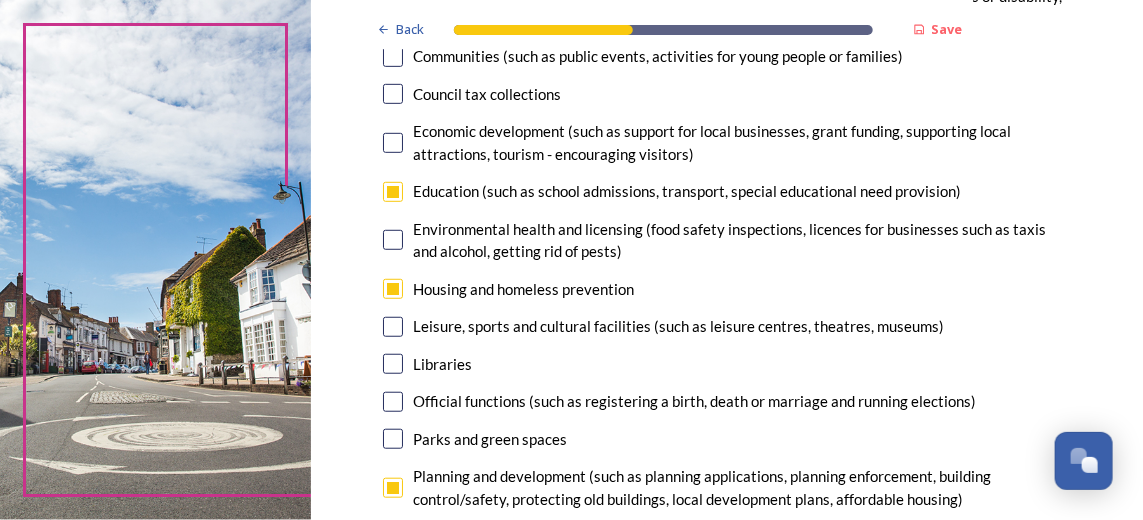 scroll, scrollTop: 340, scrollLeft: 0, axis: vertical 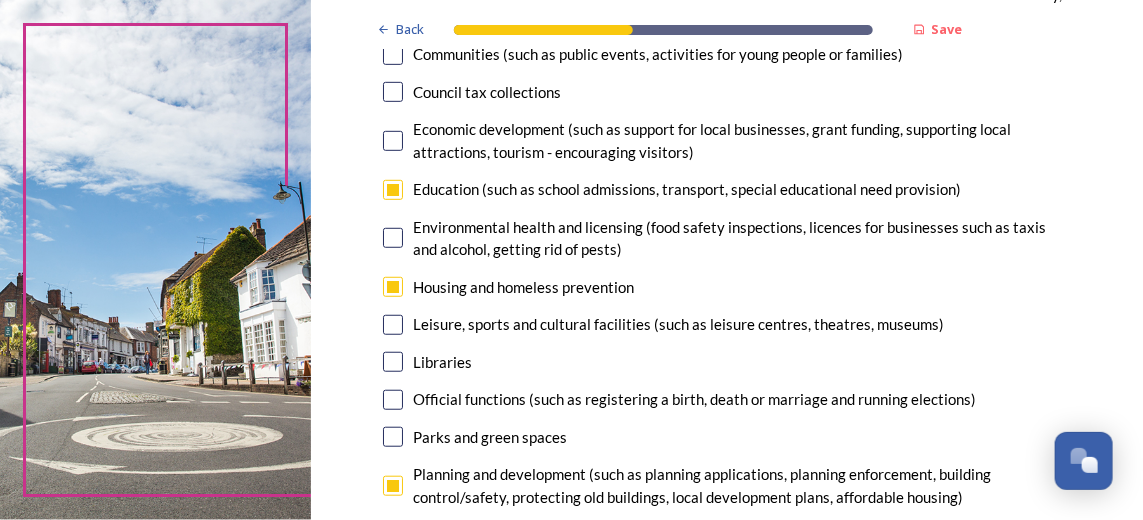click at bounding box center [393, 325] 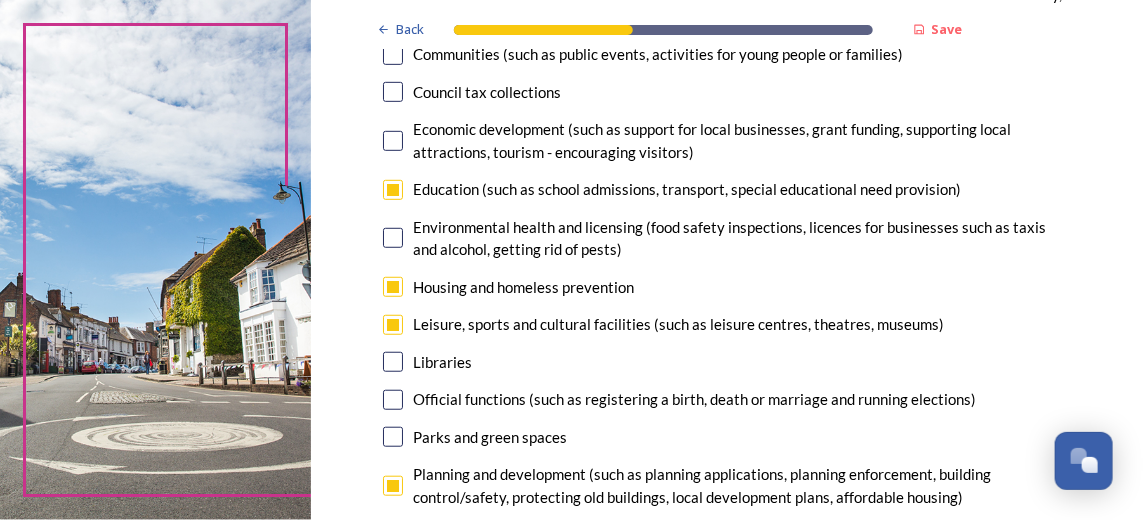 click at bounding box center (393, 362) 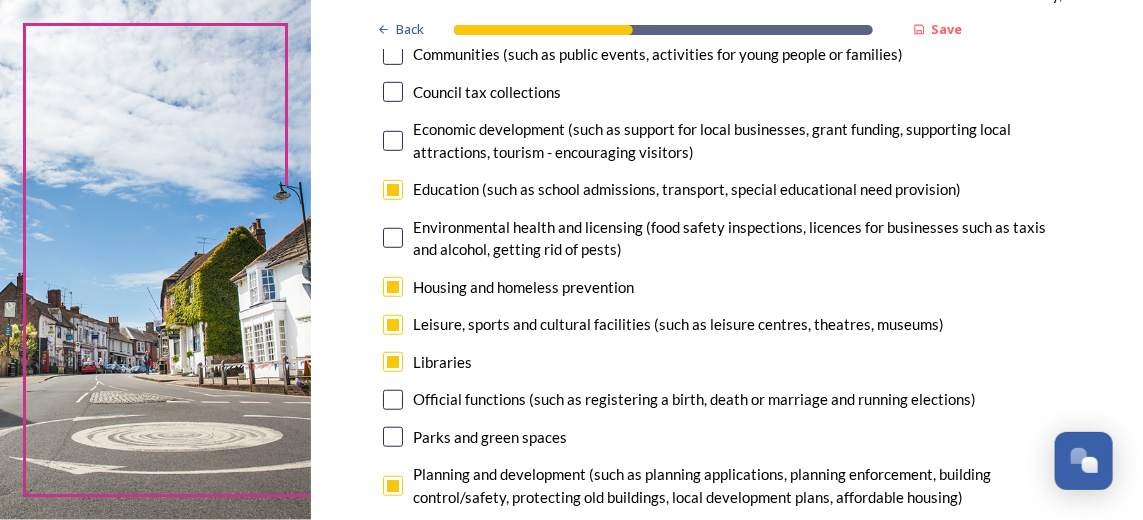 click at bounding box center (393, 190) 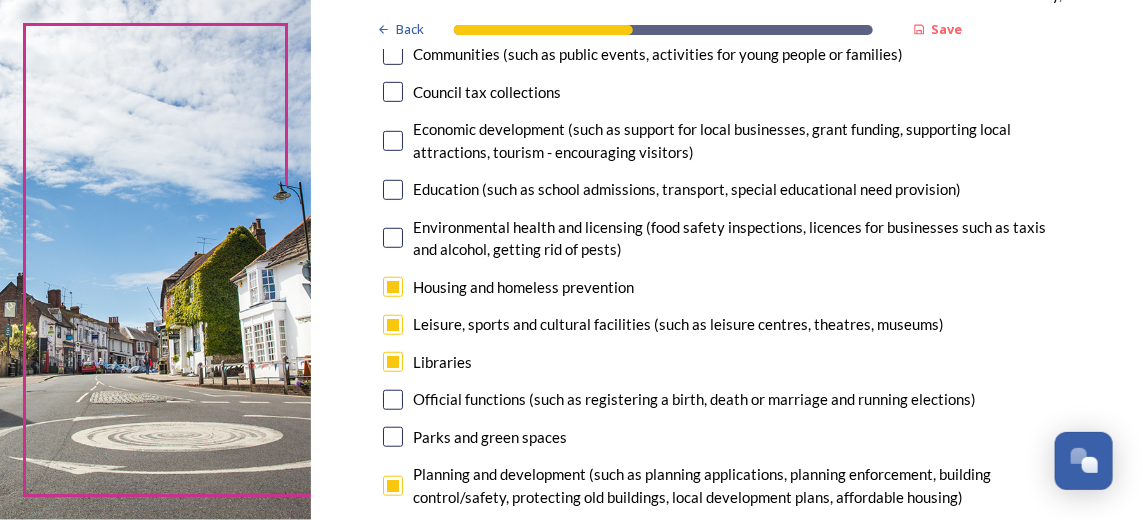 click at bounding box center [393, 437] 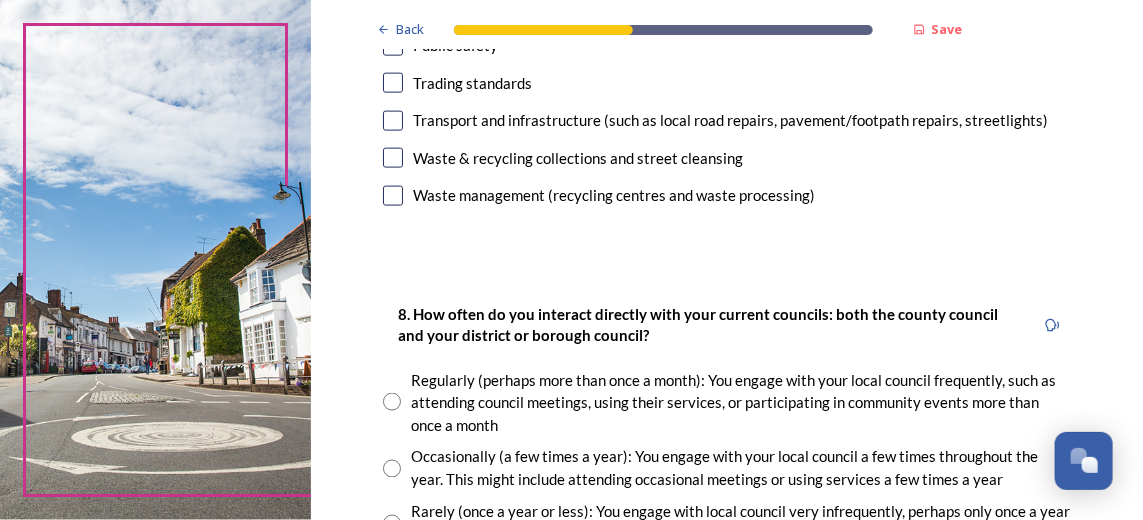 scroll, scrollTop: 890, scrollLeft: 0, axis: vertical 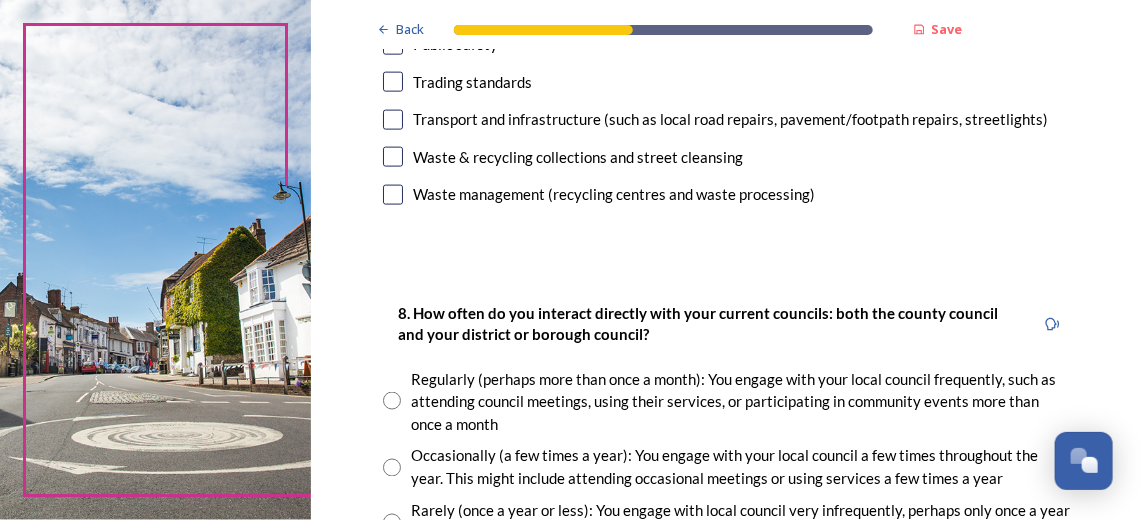 click at bounding box center (392, 468) 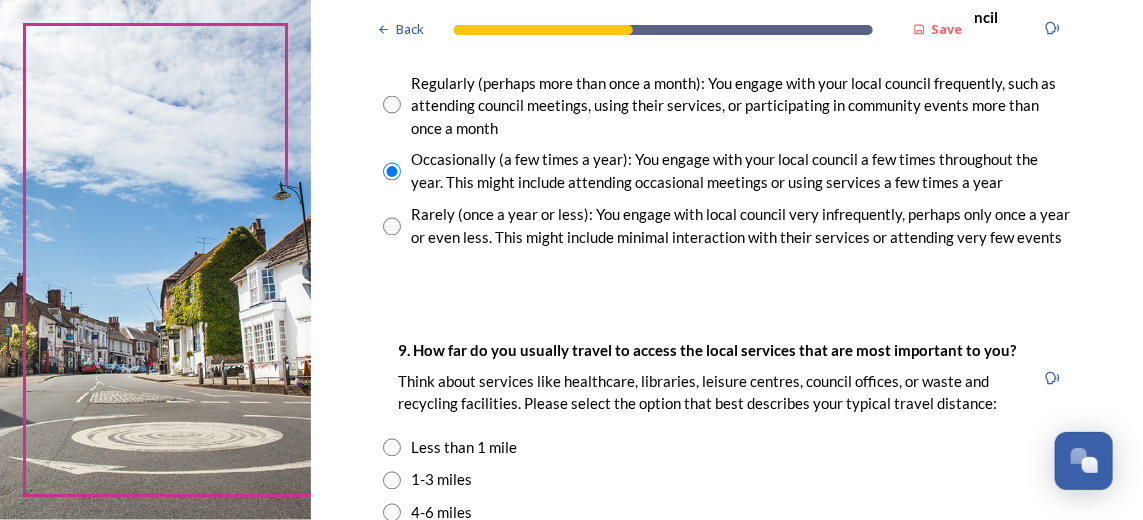 scroll, scrollTop: 1187, scrollLeft: 0, axis: vertical 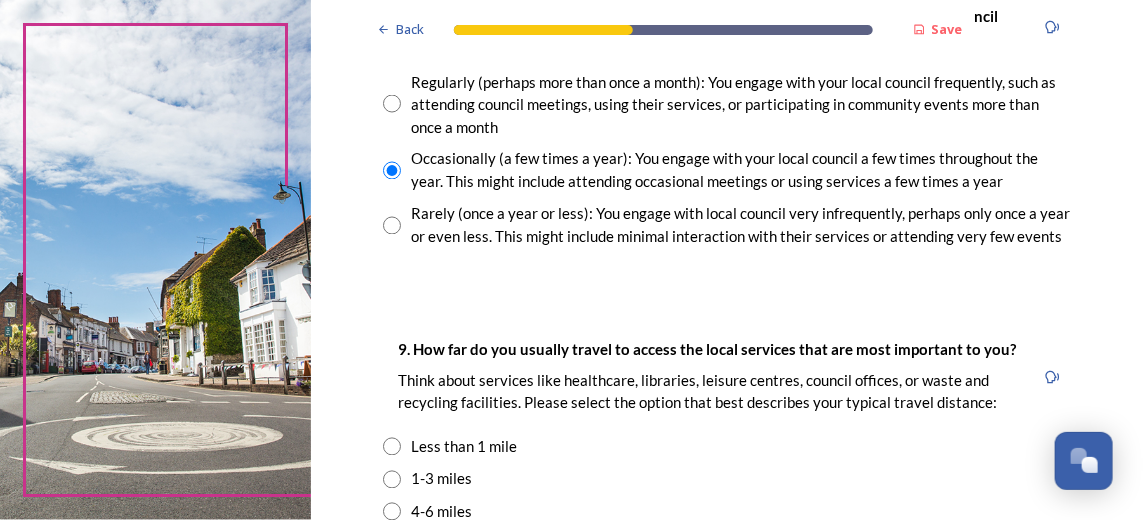 click at bounding box center (392, 480) 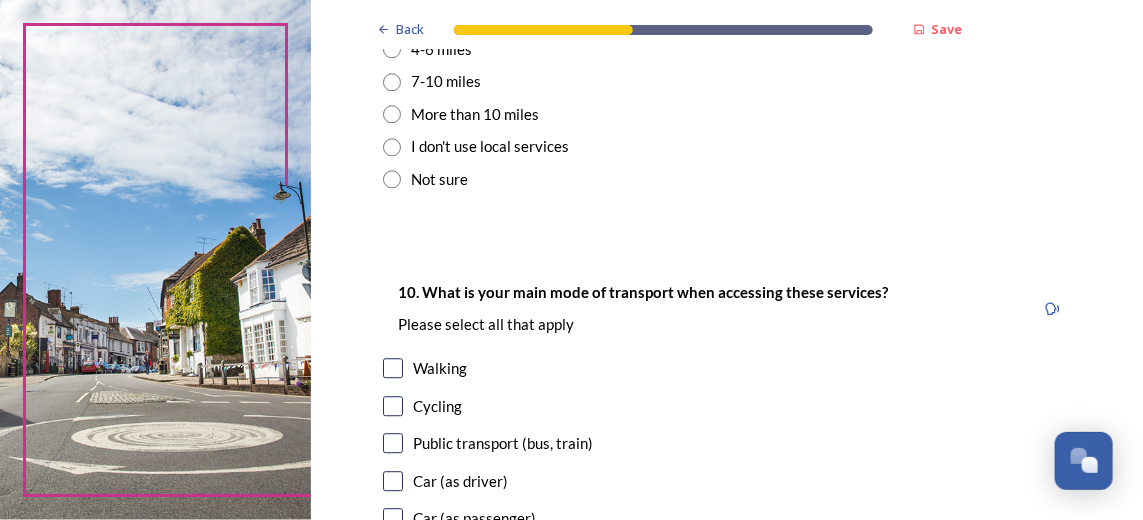 scroll, scrollTop: 1652, scrollLeft: 0, axis: vertical 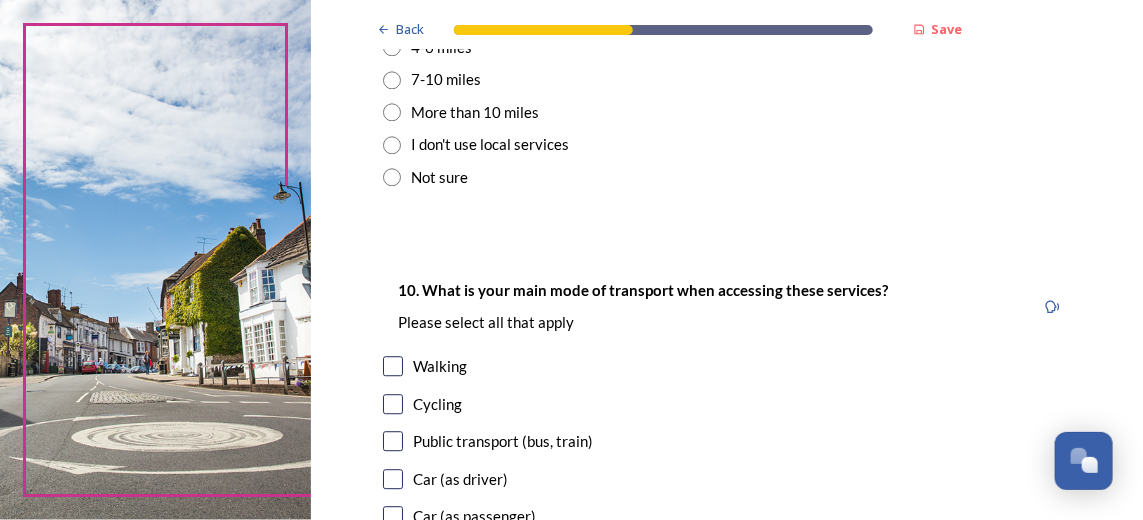 click at bounding box center [393, 366] 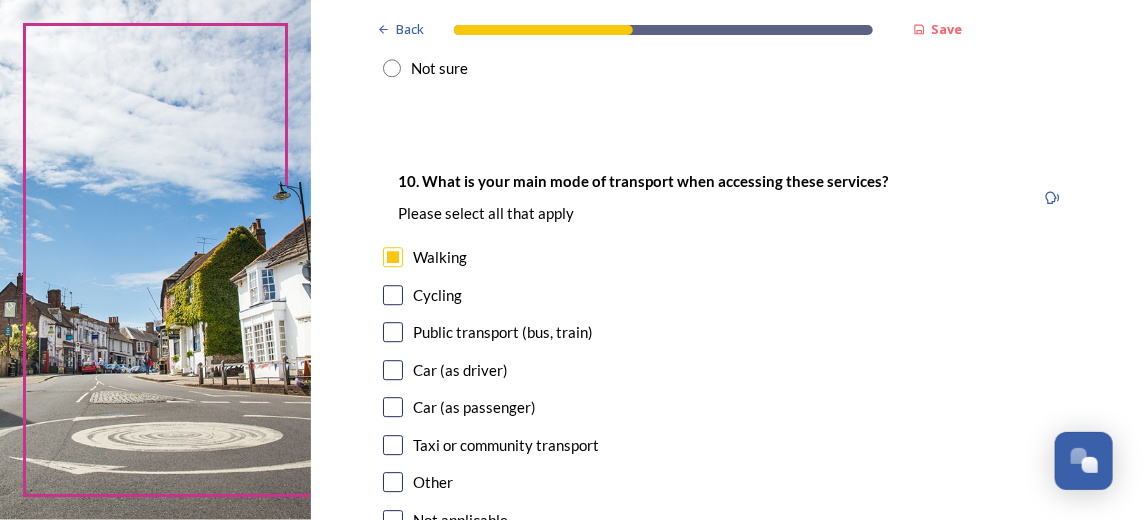 scroll, scrollTop: 1766, scrollLeft: 0, axis: vertical 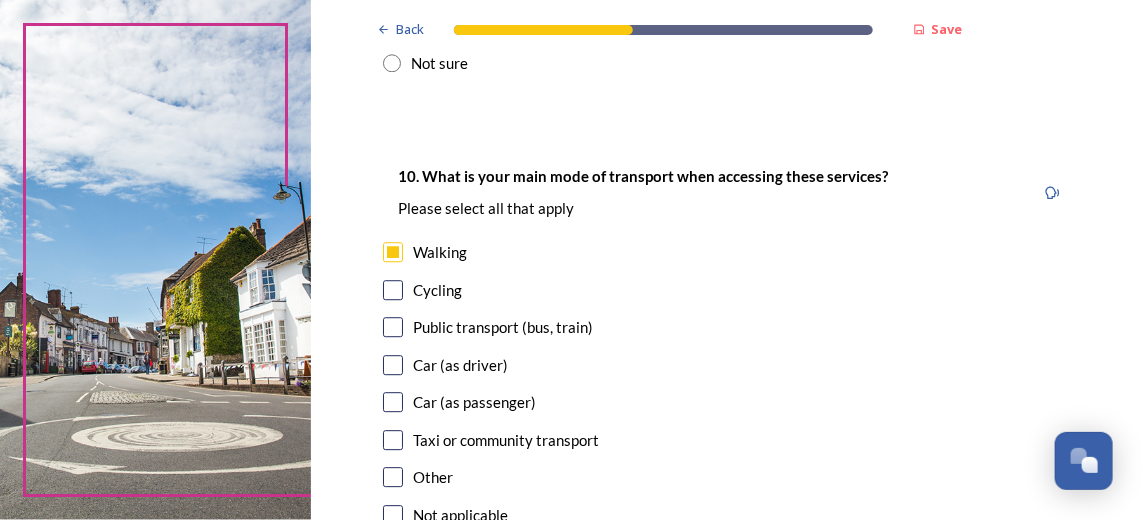 click at bounding box center [393, 365] 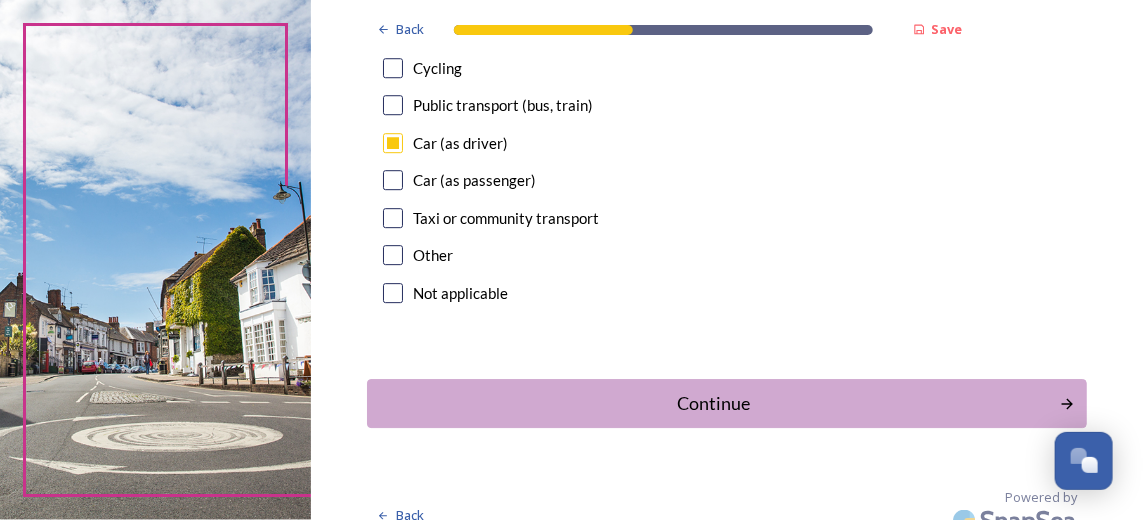 scroll, scrollTop: 2003, scrollLeft: 0, axis: vertical 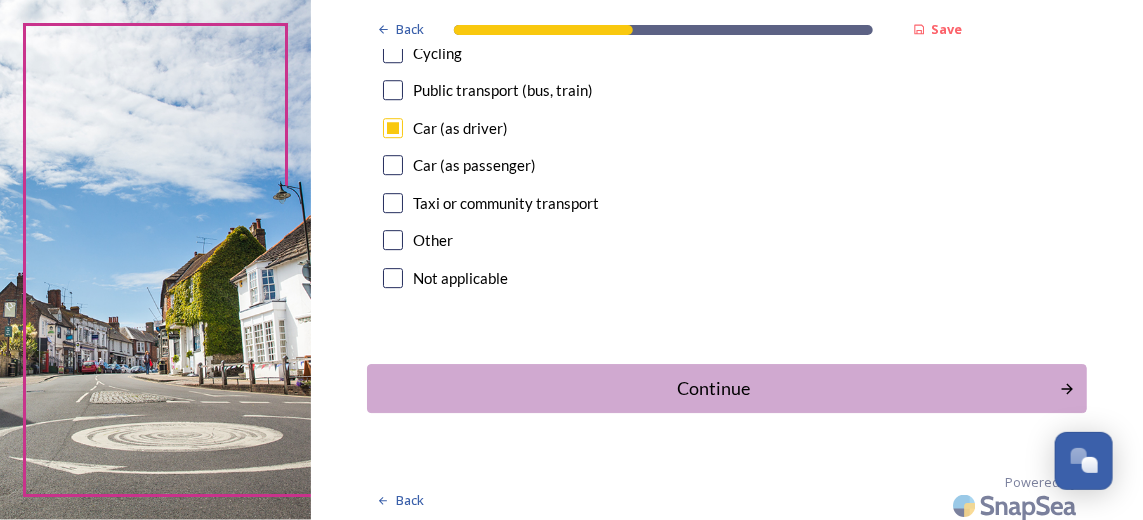 click on "Continue" at bounding box center (713, 388) 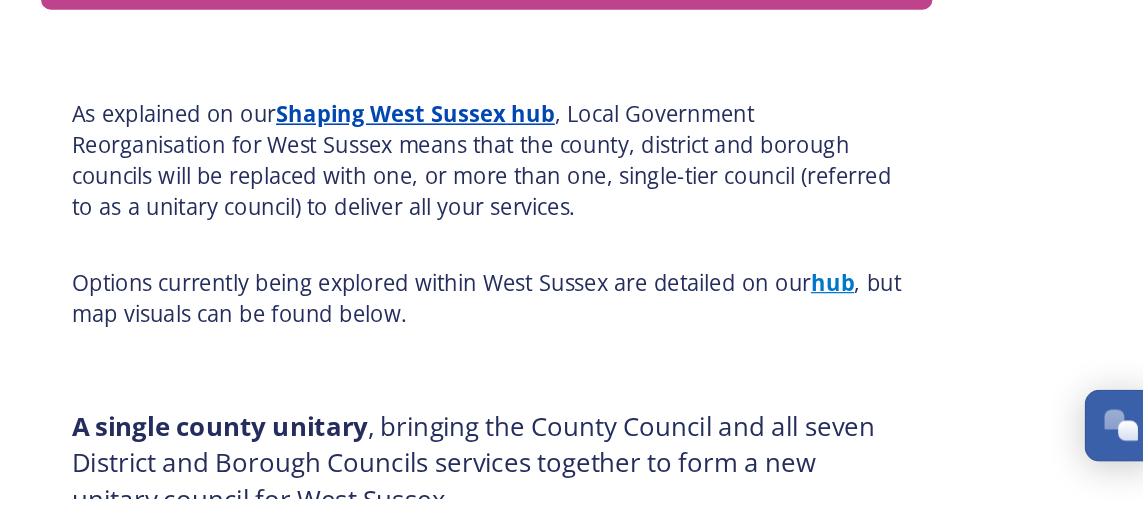 scroll, scrollTop: 9, scrollLeft: 0, axis: vertical 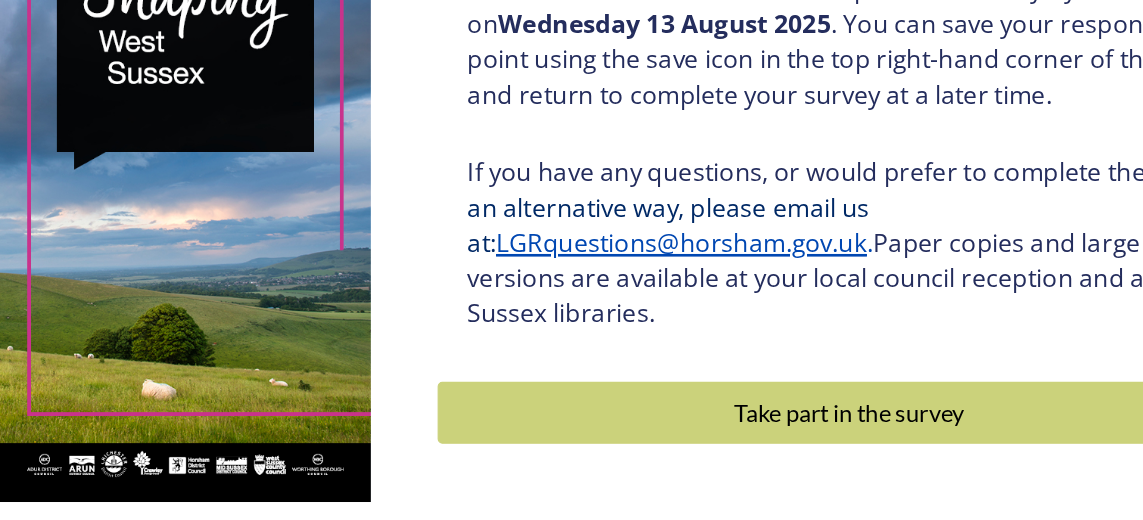 click on "Take part in the survey" at bounding box center [712, 445] 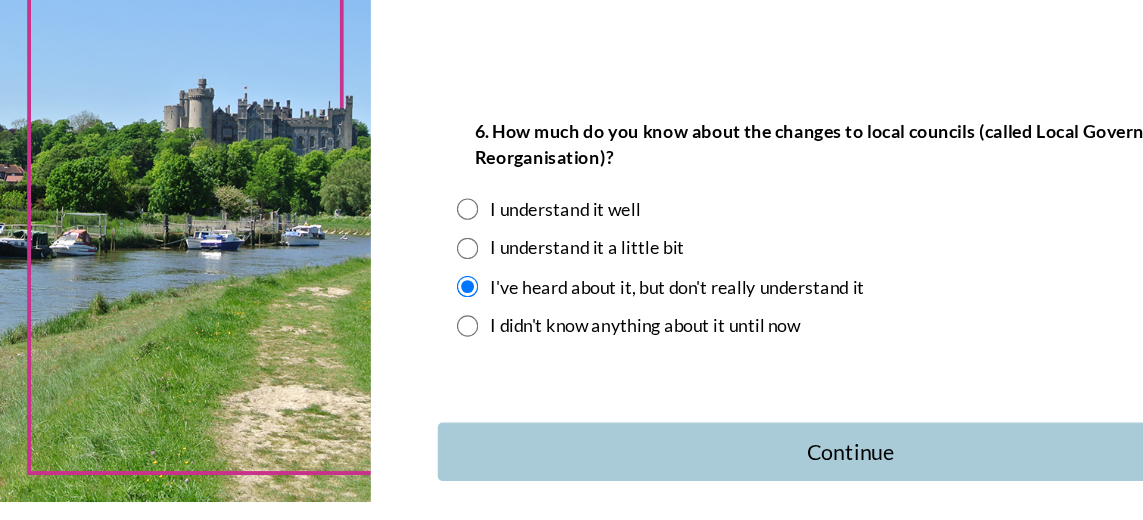 scroll, scrollTop: 1947, scrollLeft: 0, axis: vertical 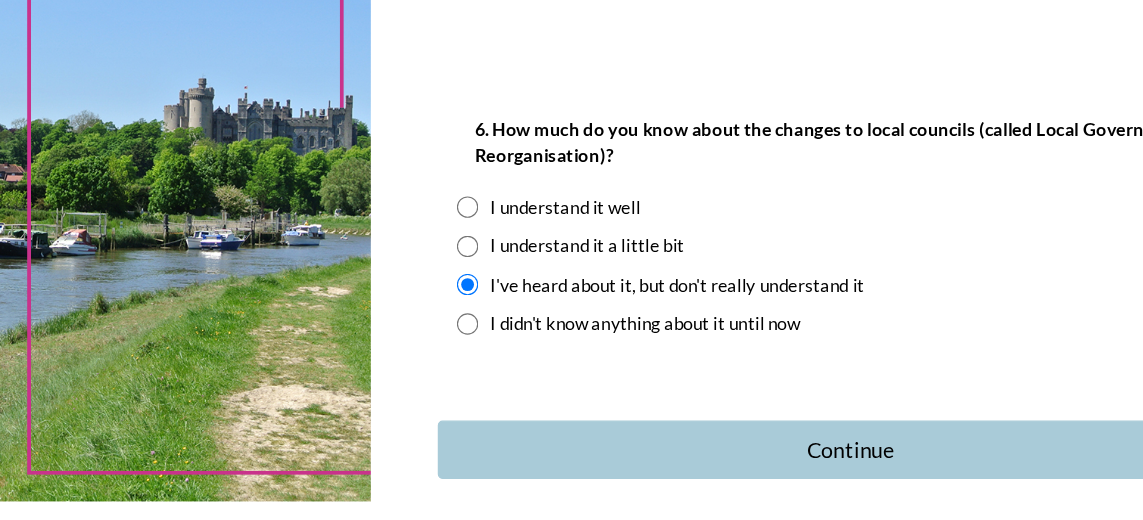 click on "Continue" at bounding box center (713, 476) 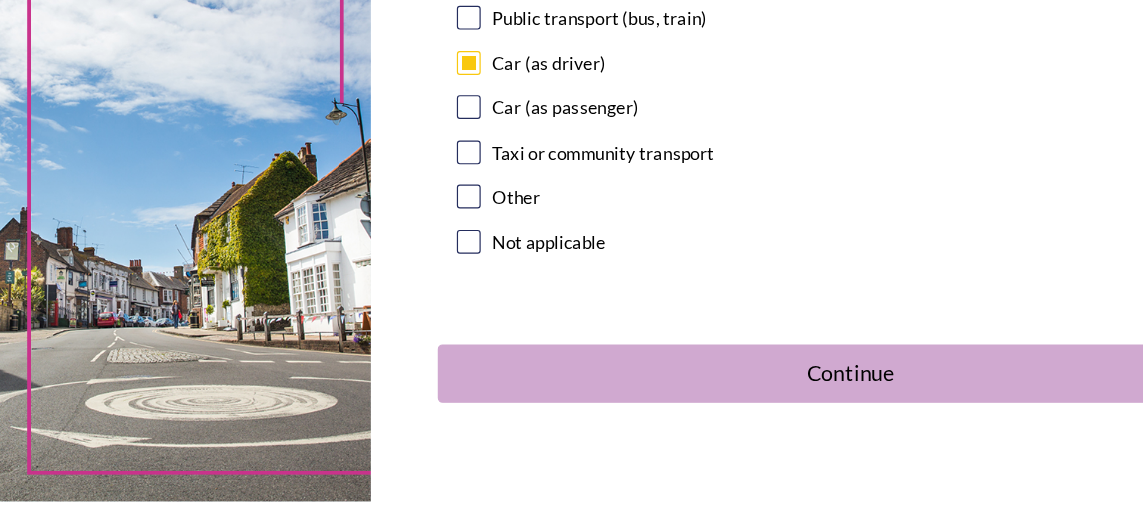 scroll, scrollTop: 2003, scrollLeft: 0, axis: vertical 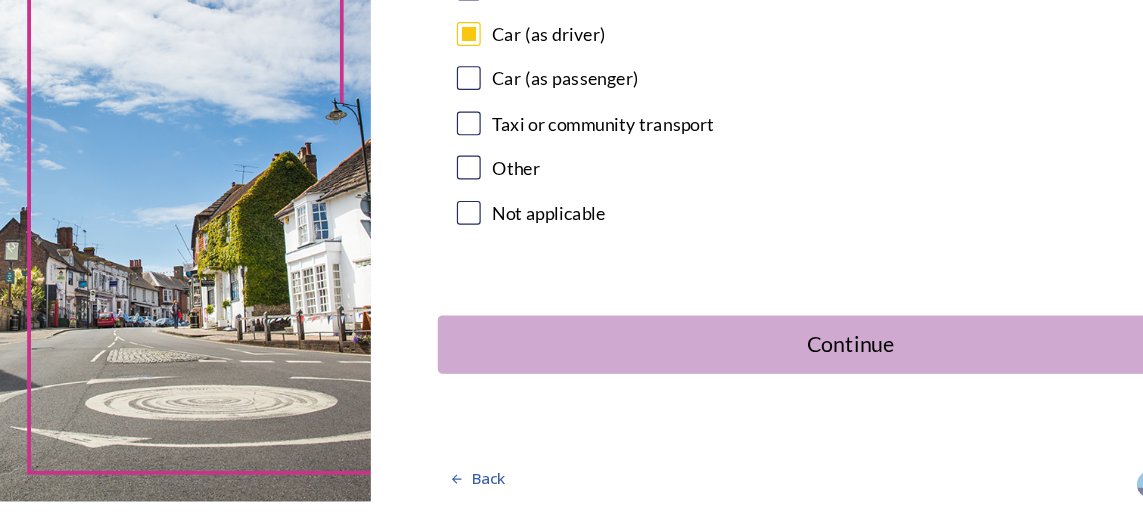 click on "Continue" at bounding box center [713, 388] 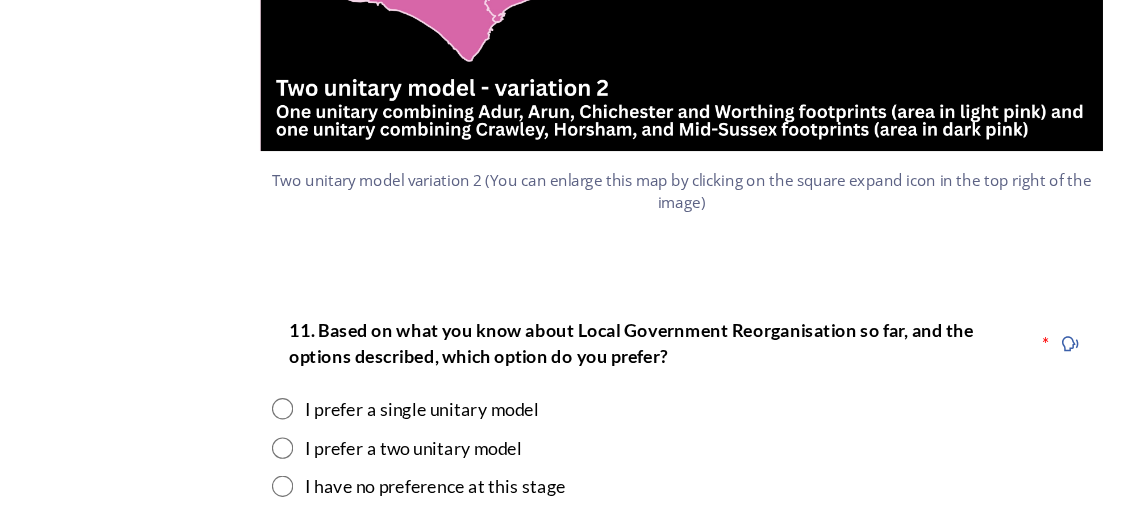 scroll, scrollTop: 2373, scrollLeft: 0, axis: vertical 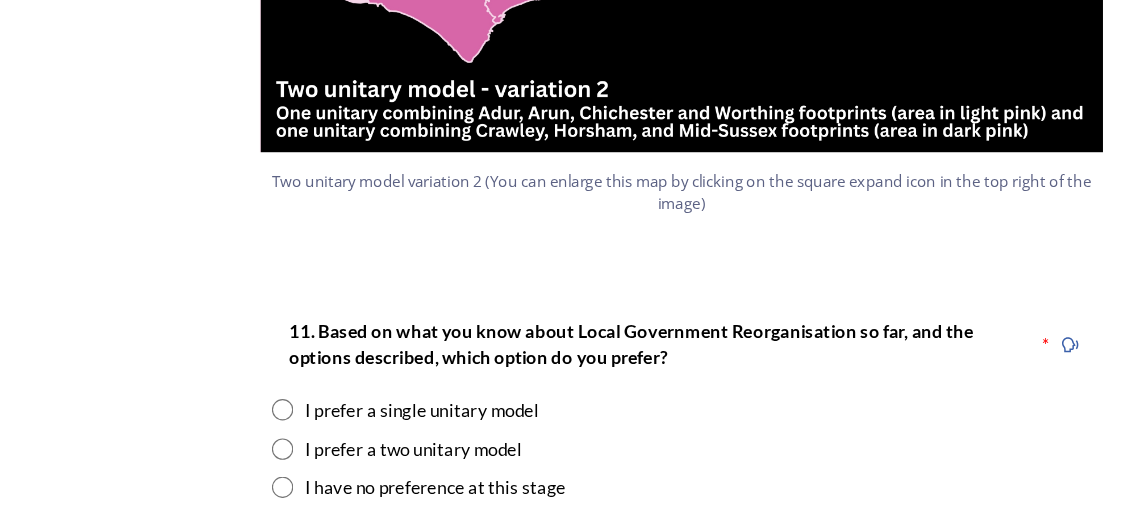 click at bounding box center [237, 508] 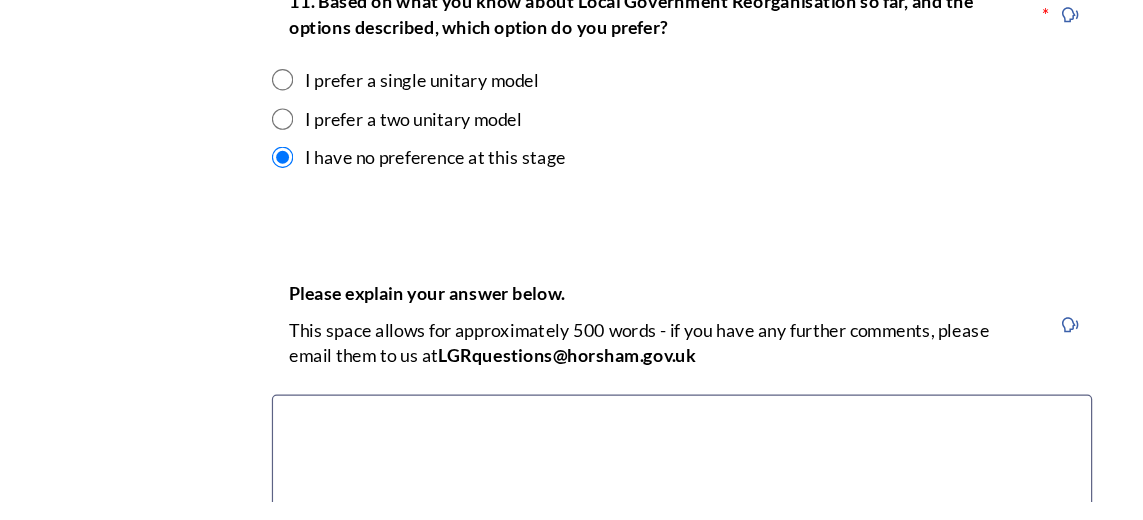 scroll, scrollTop: 2652, scrollLeft: 0, axis: vertical 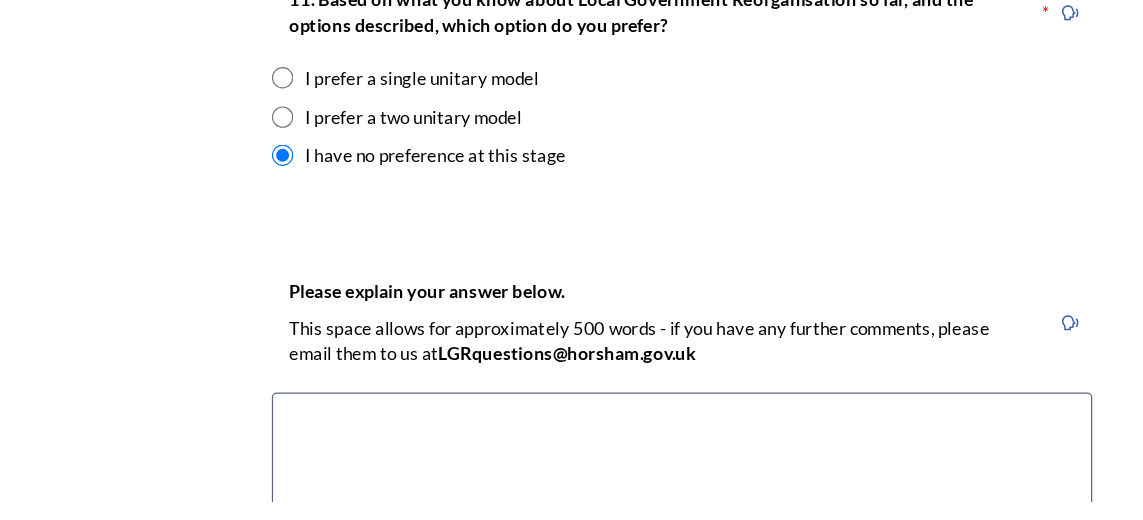 click at bounding box center (572, 540) 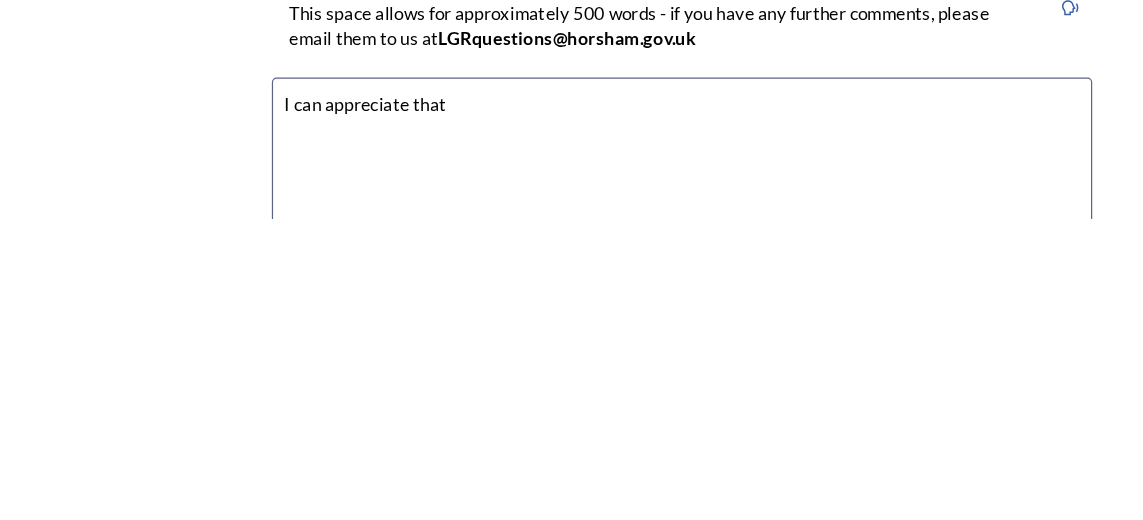 scroll, scrollTop: 2657, scrollLeft: 0, axis: vertical 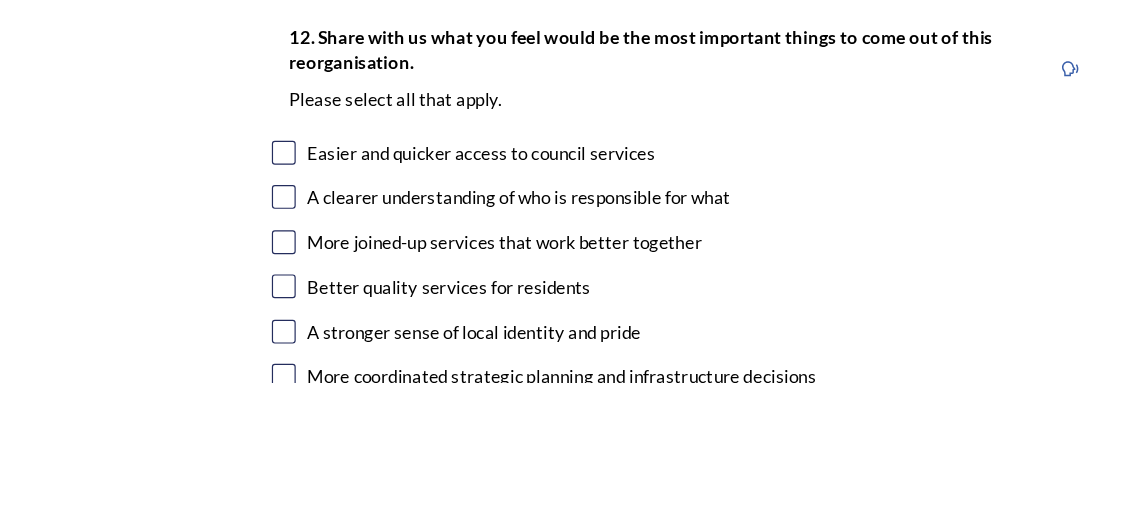 type on "I can appreciate that a single unitary model might mean a more cohesive plan for the whole area & hopefully save some money.   My fear is that many thousands of pounds will be spent discussing this when really nothing actually changes." 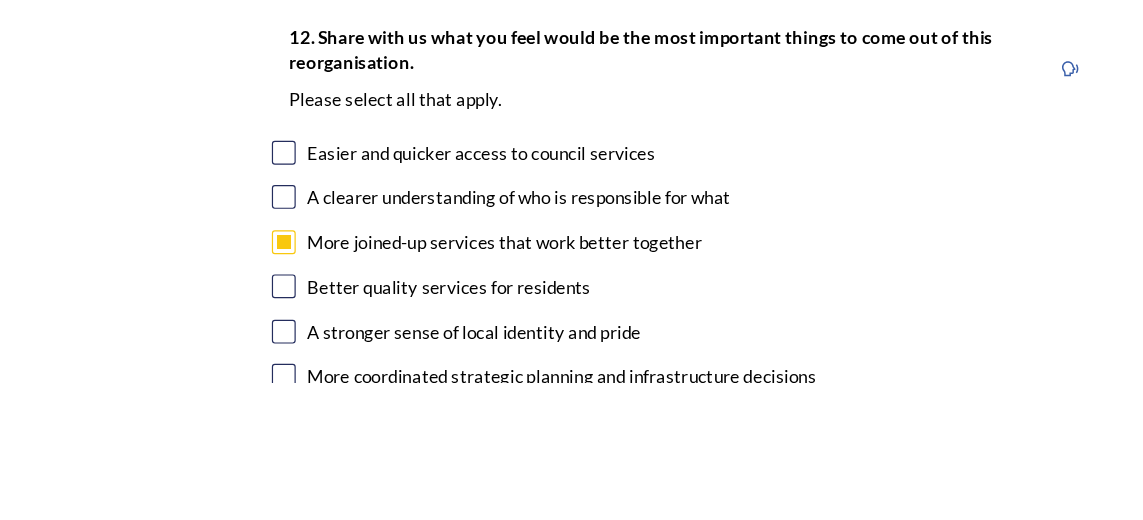 scroll, scrollTop: 13, scrollLeft: 0, axis: vertical 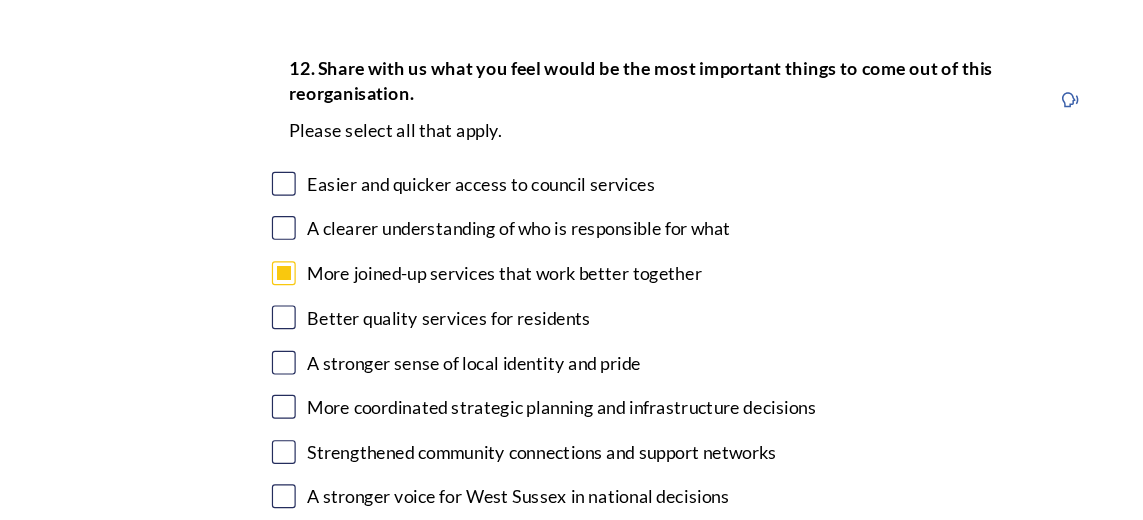 click at bounding box center (238, 424) 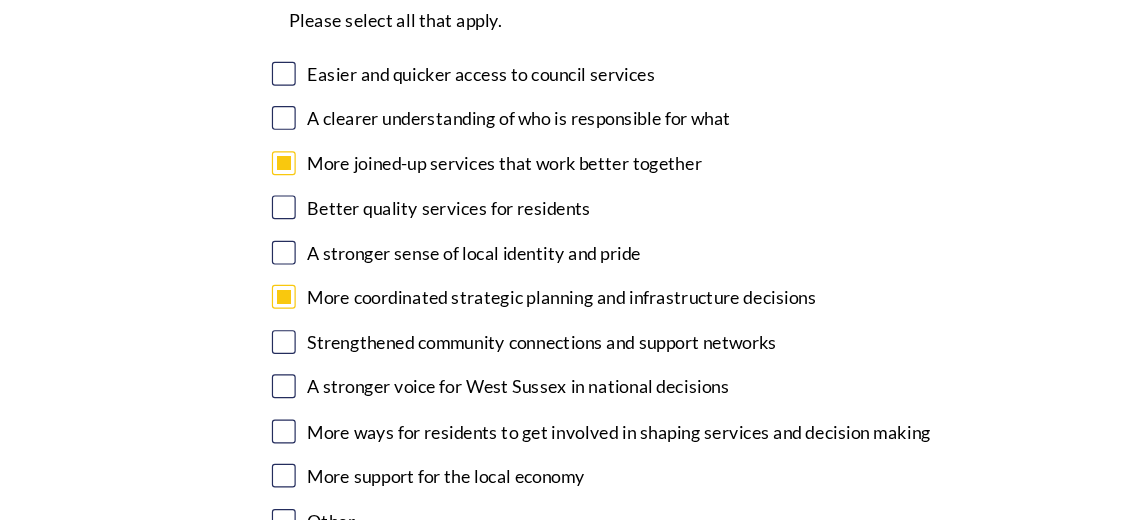 scroll, scrollTop: 3380, scrollLeft: 0, axis: vertical 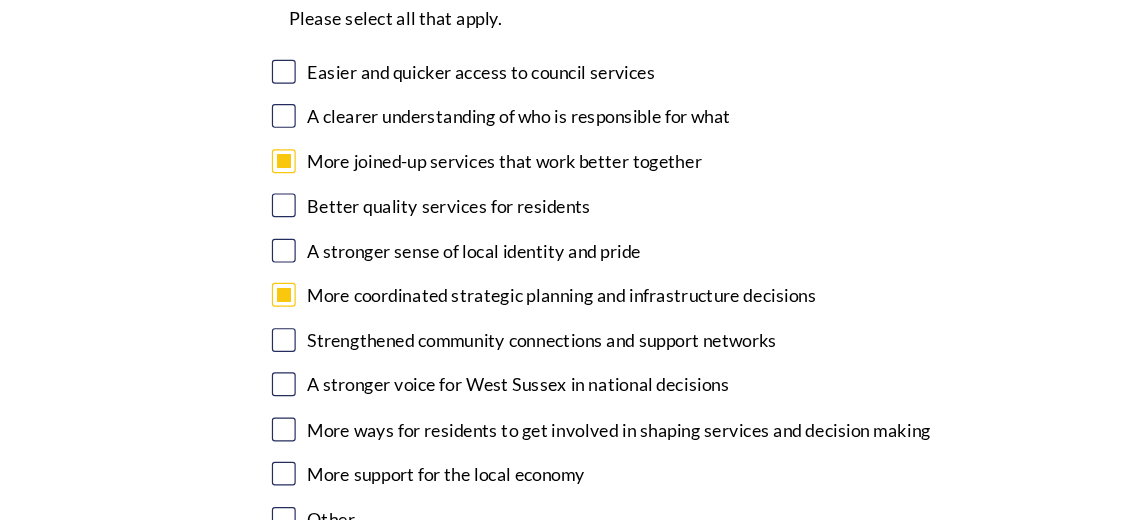 click at bounding box center [238, 405] 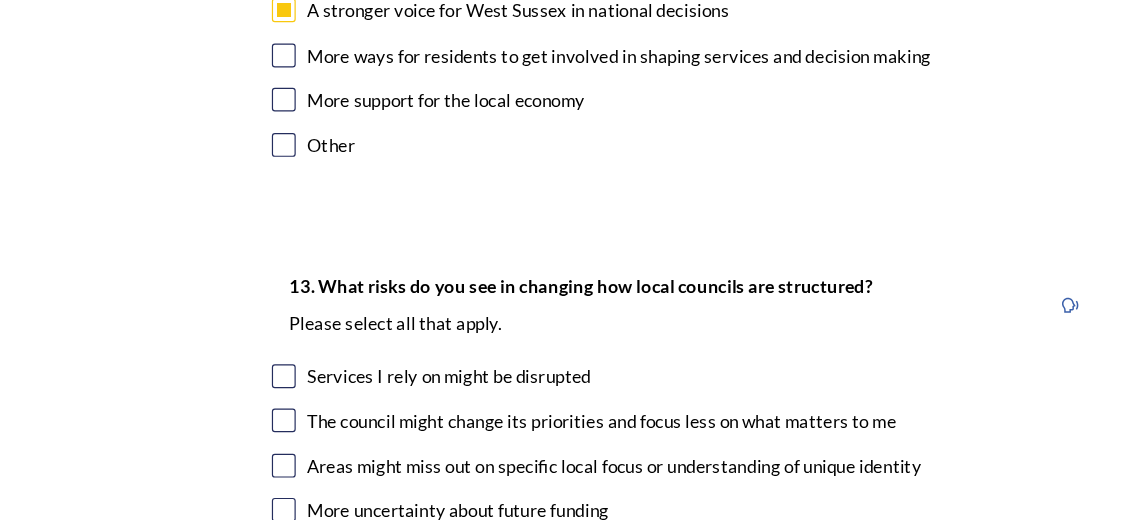 scroll, scrollTop: 3696, scrollLeft: 0, axis: vertical 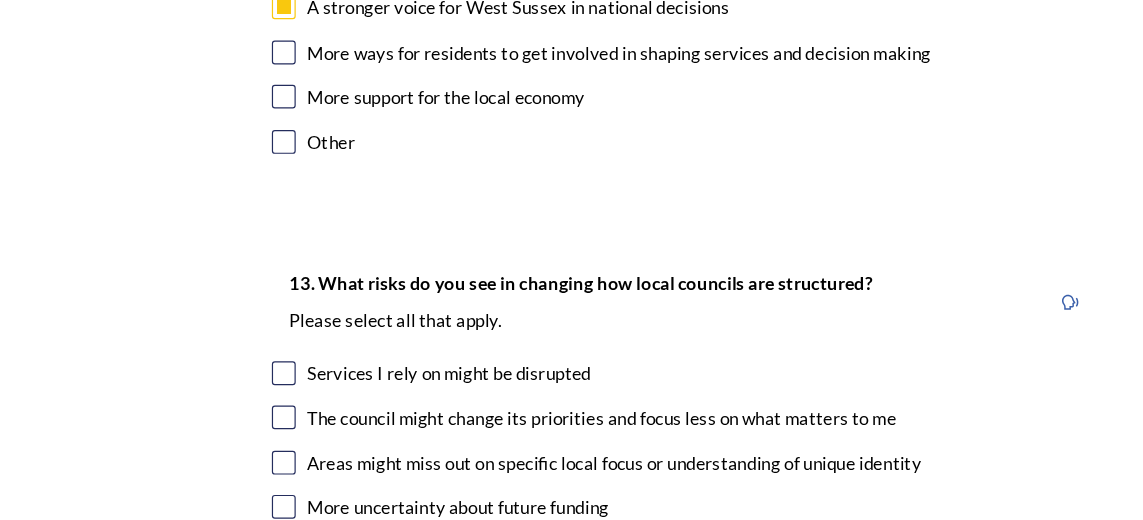 click at bounding box center (238, 433) 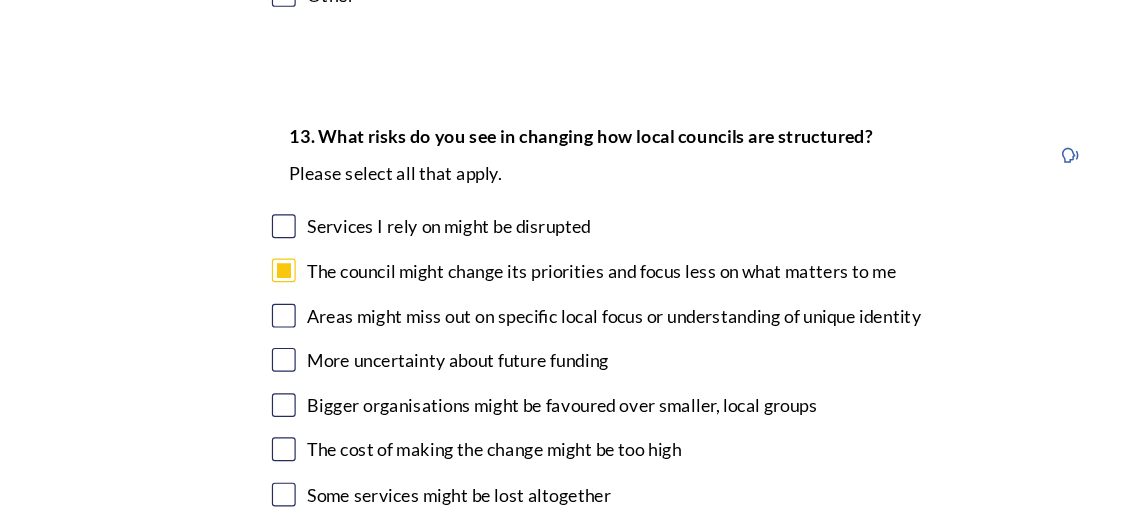 scroll, scrollTop: 3821, scrollLeft: 0, axis: vertical 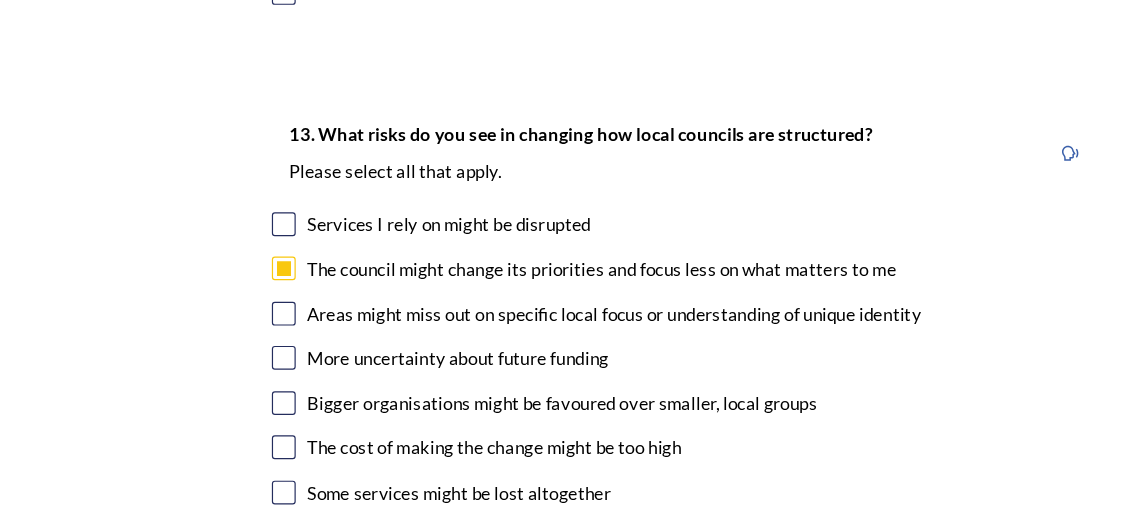 click at bounding box center [238, 458] 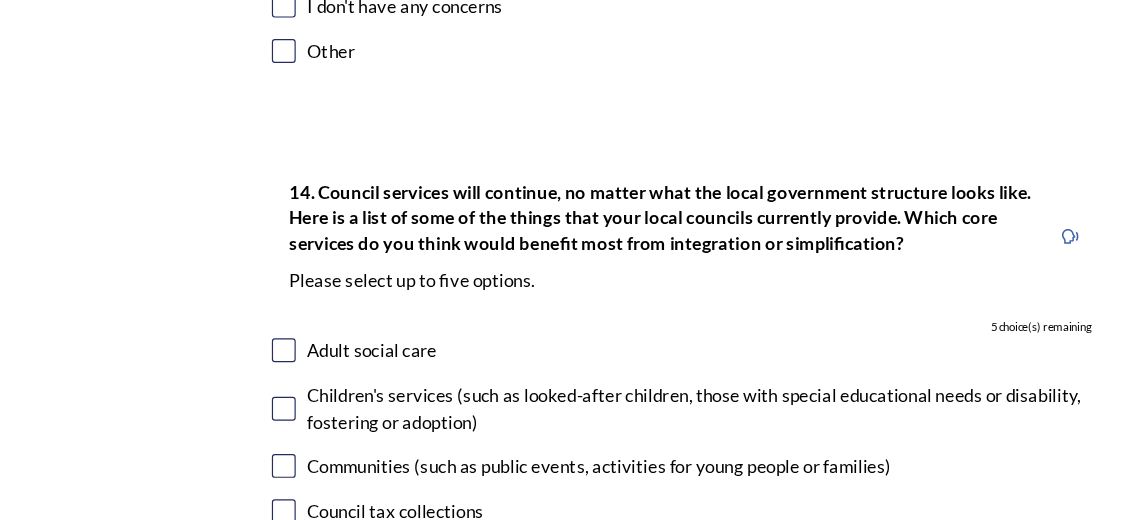 scroll, scrollTop: 4265, scrollLeft: 0, axis: vertical 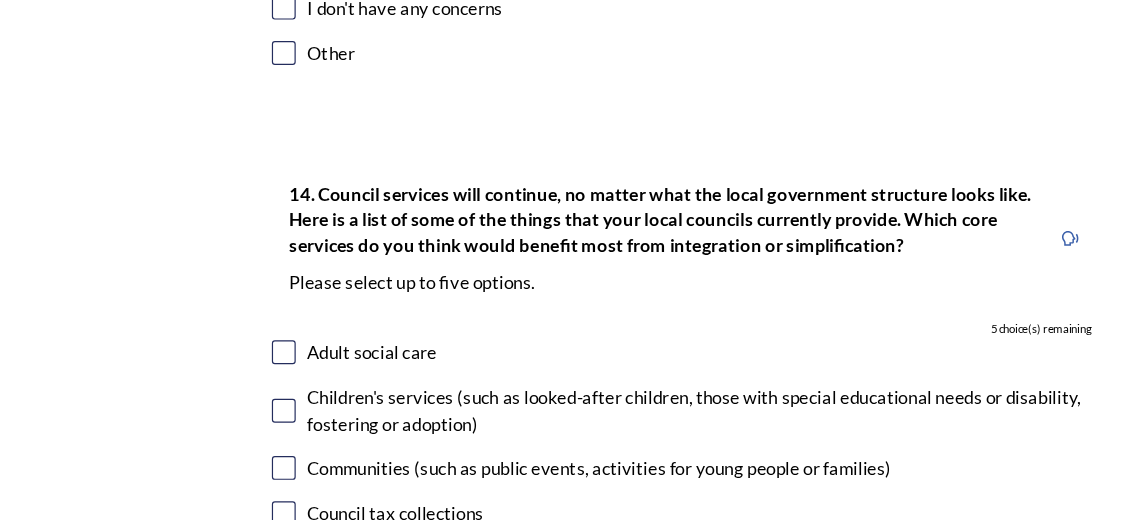 click at bounding box center (238, 378) 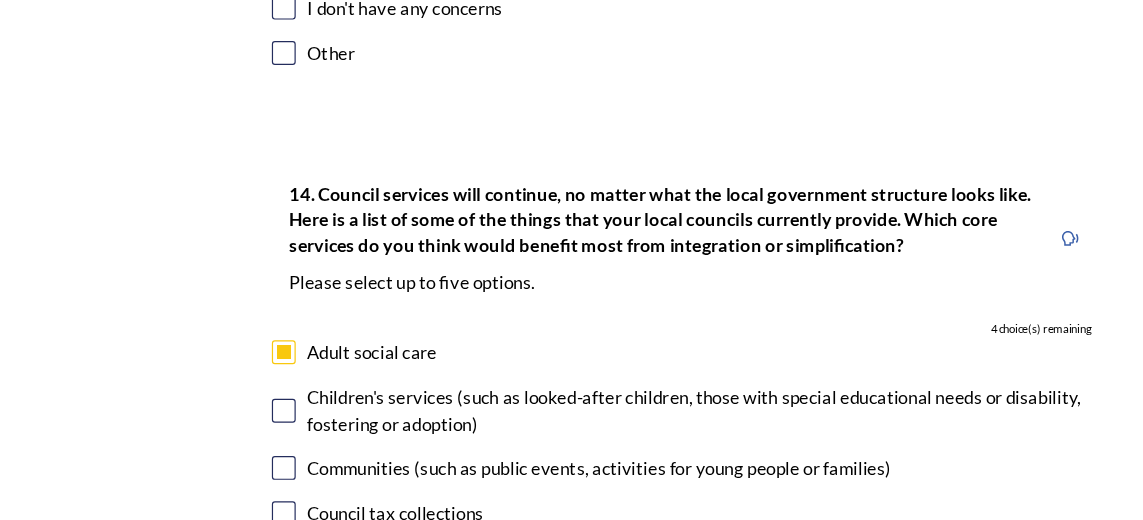 click at bounding box center [238, 427] 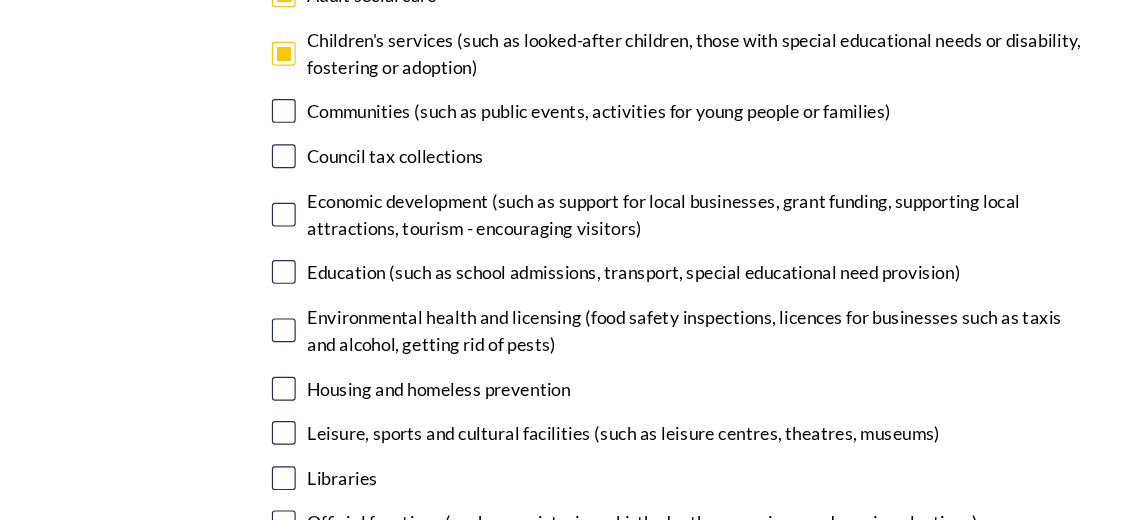 scroll, scrollTop: 4568, scrollLeft: 0, axis: vertical 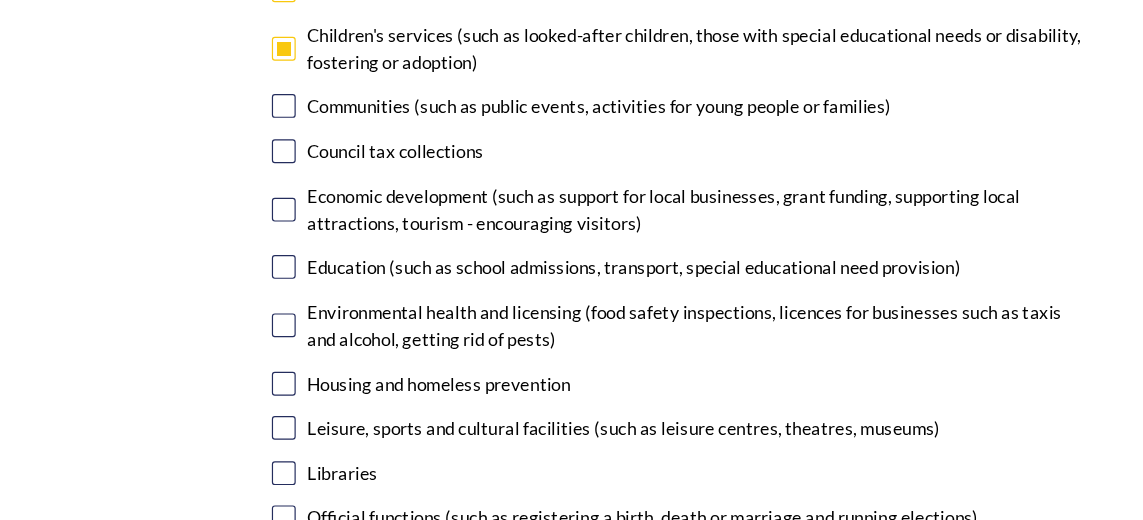 click at bounding box center (238, 405) 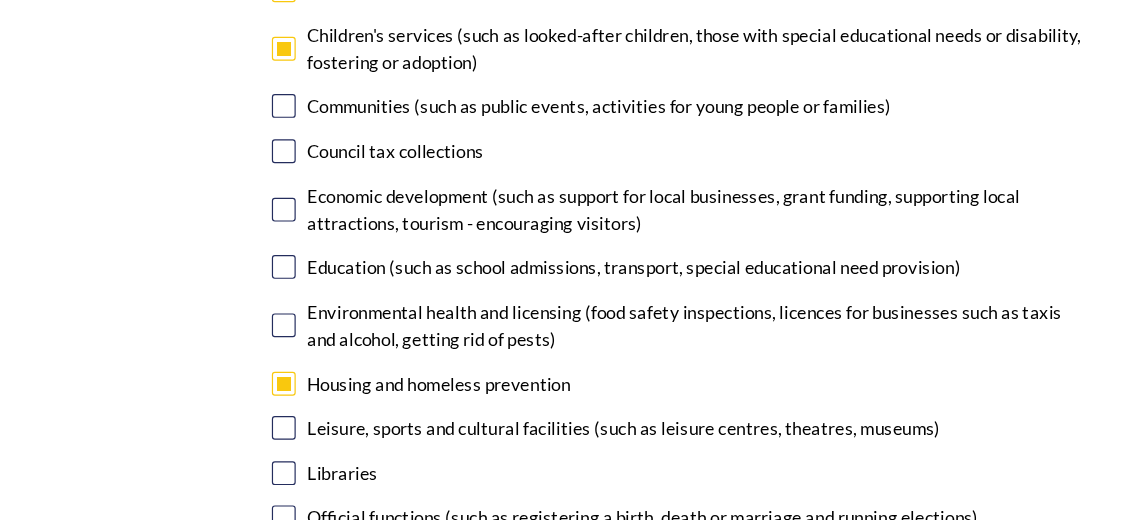 click at bounding box center (238, 442) 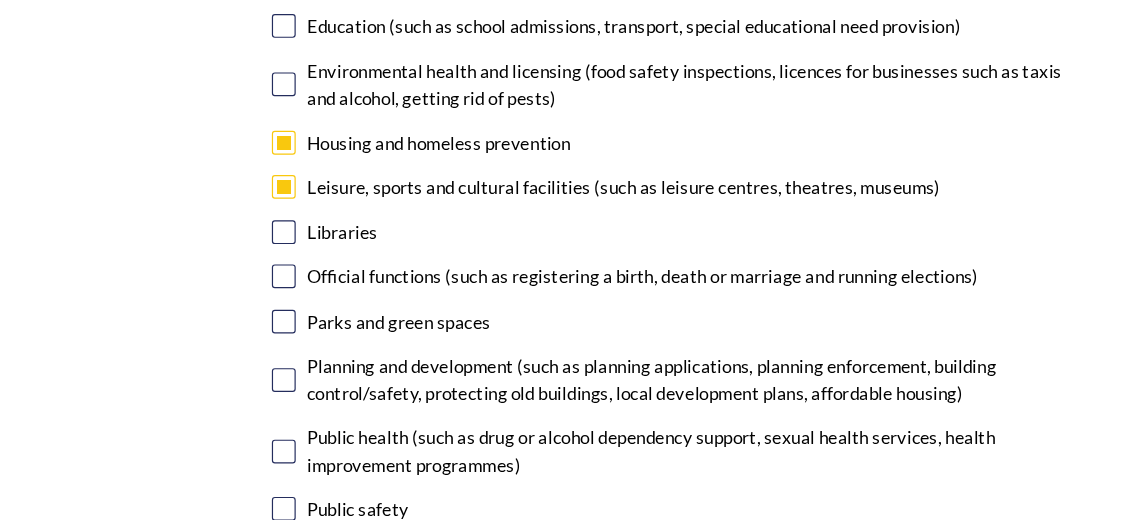 scroll, scrollTop: 4772, scrollLeft: 0, axis: vertical 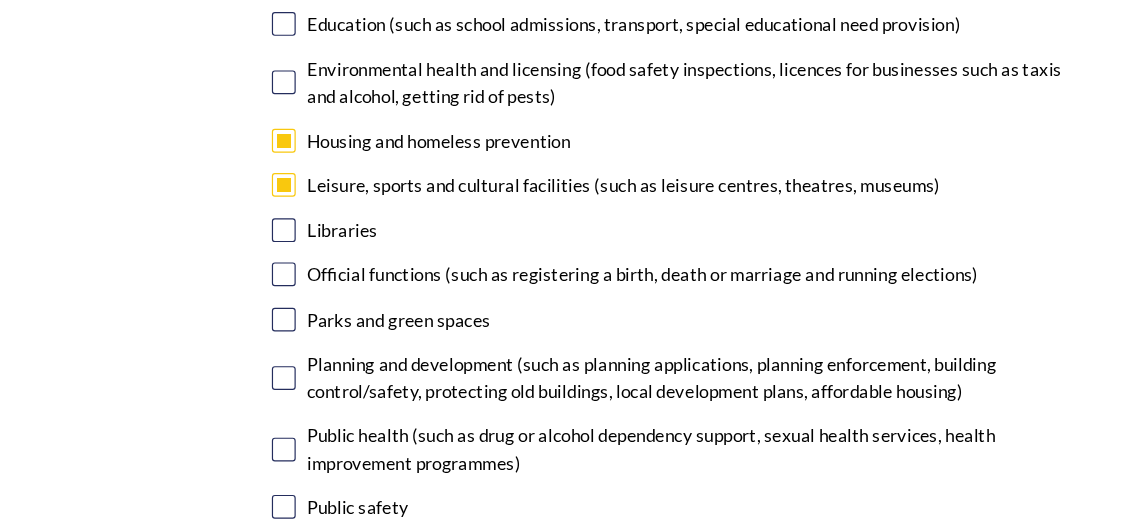 click at bounding box center (238, 400) 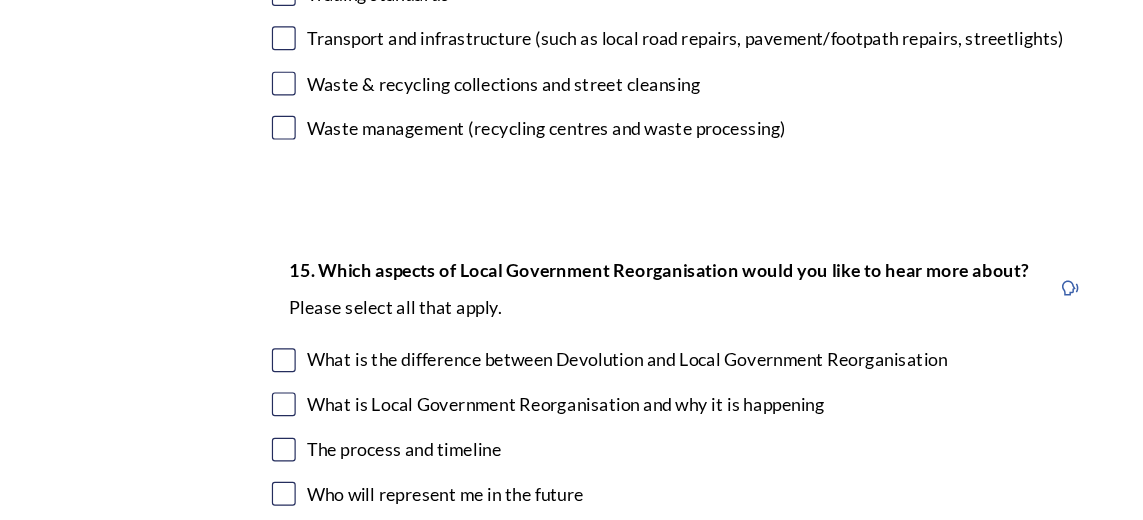 scroll, scrollTop: 5242, scrollLeft: 0, axis: vertical 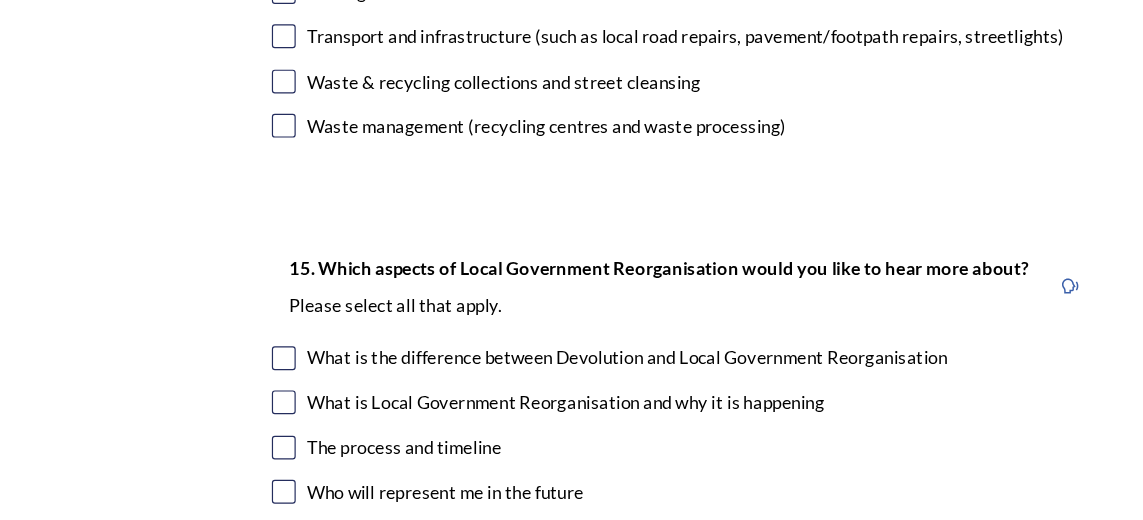 click at bounding box center [238, 383] 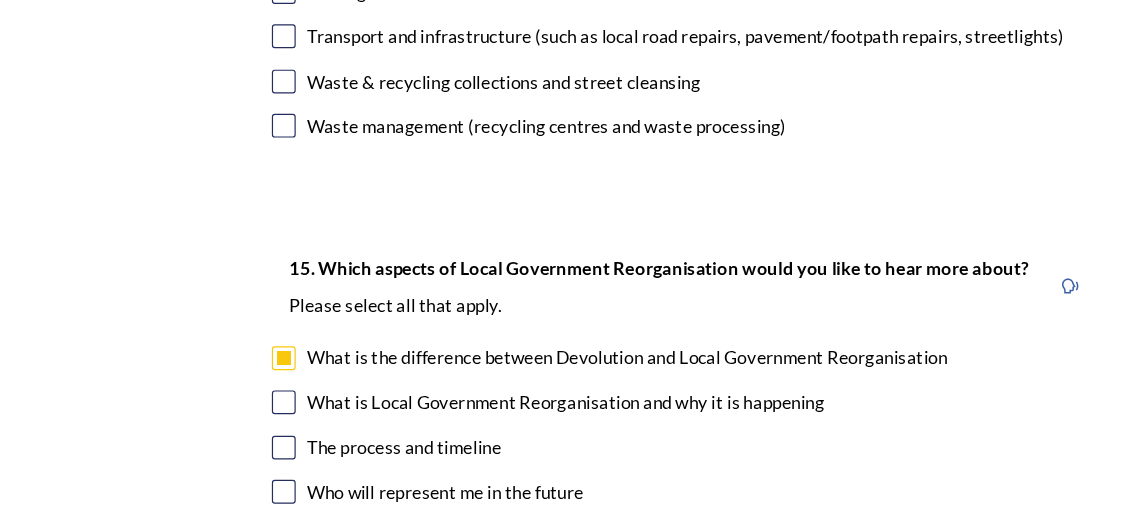 click at bounding box center (238, 420) 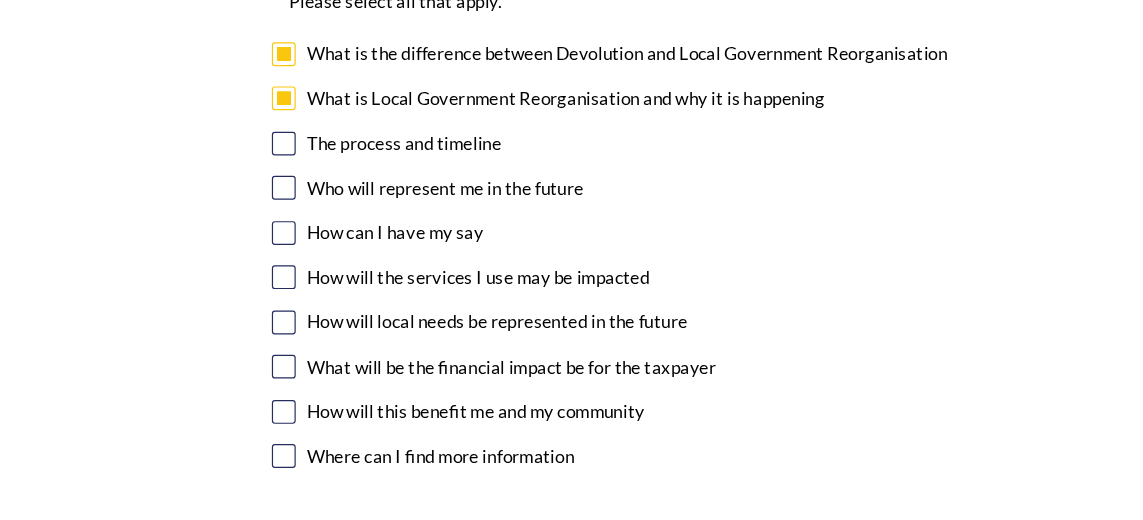 scroll, scrollTop: 5498, scrollLeft: 0, axis: vertical 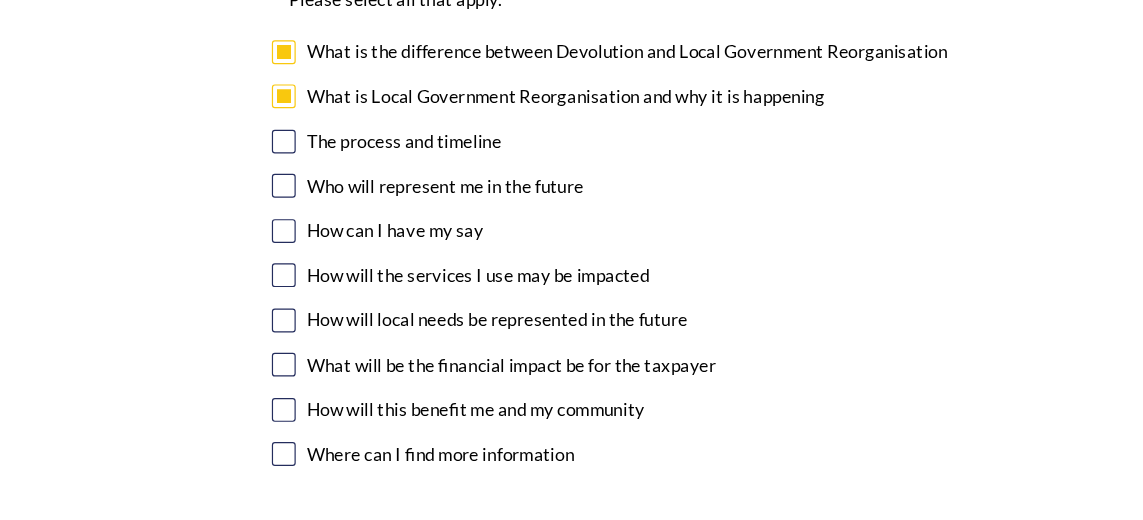 click at bounding box center (238, 389) 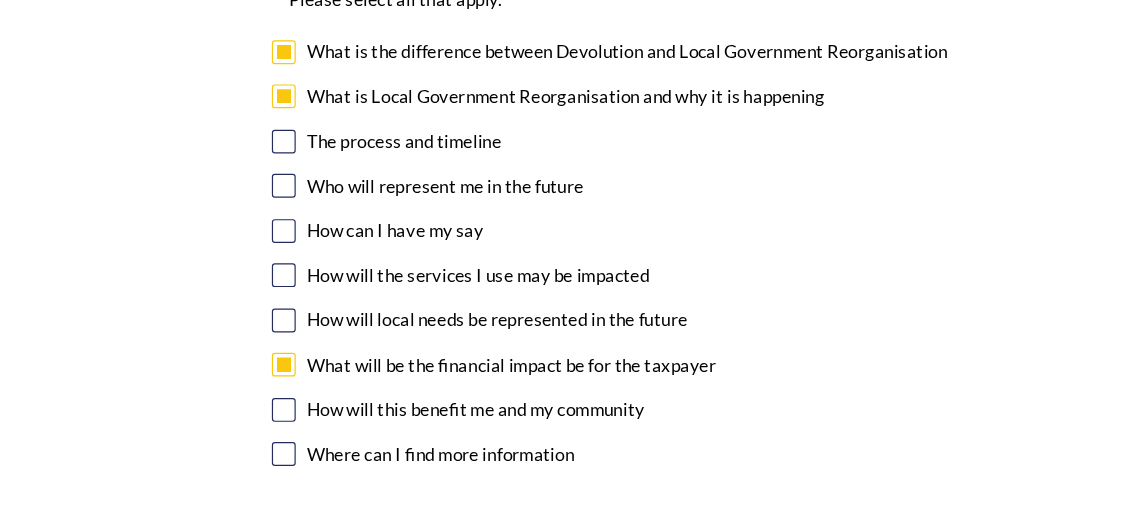 click at bounding box center (238, 427) 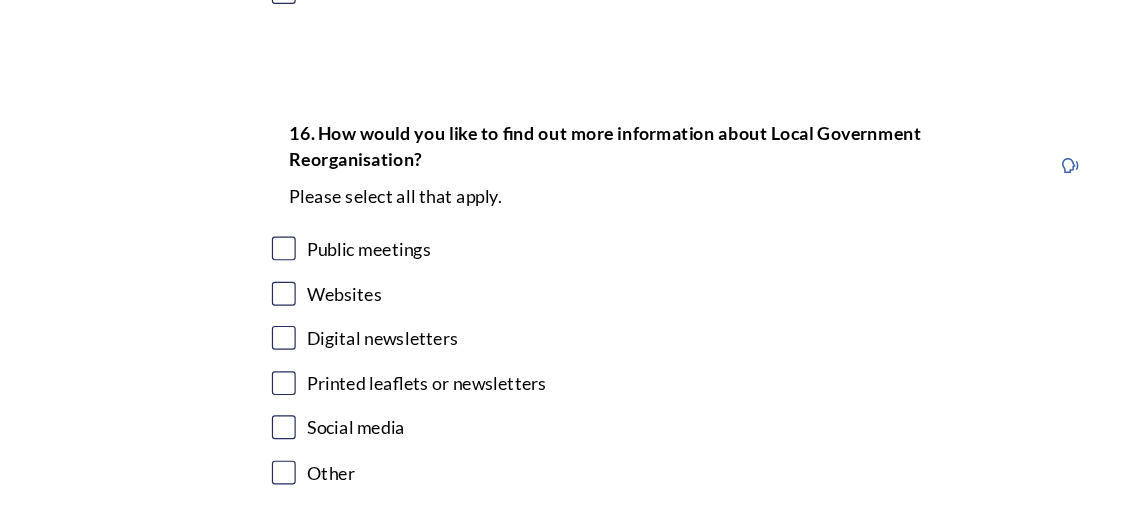 scroll, scrollTop: 5889, scrollLeft: 0, axis: vertical 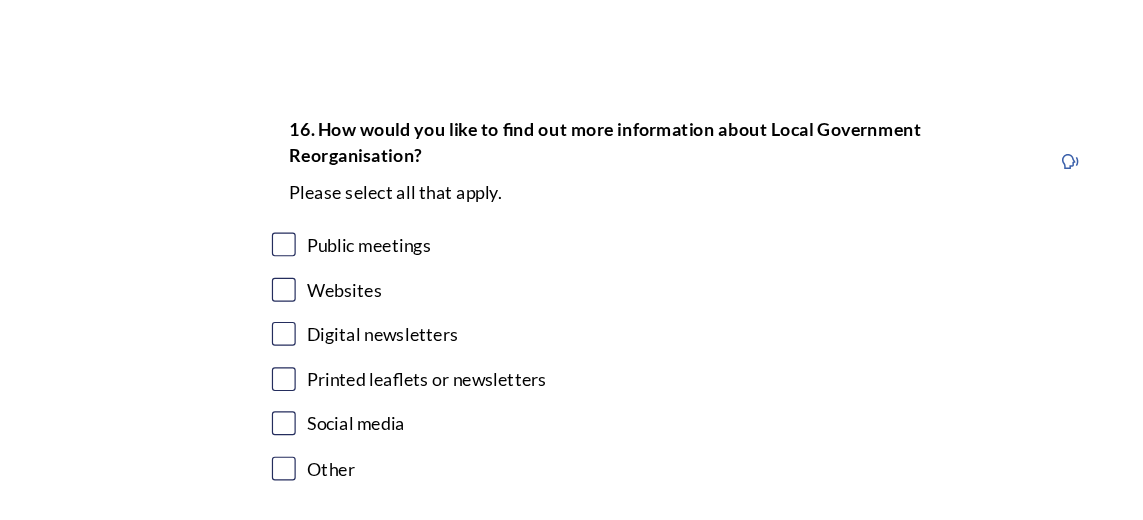 click at bounding box center [238, 401] 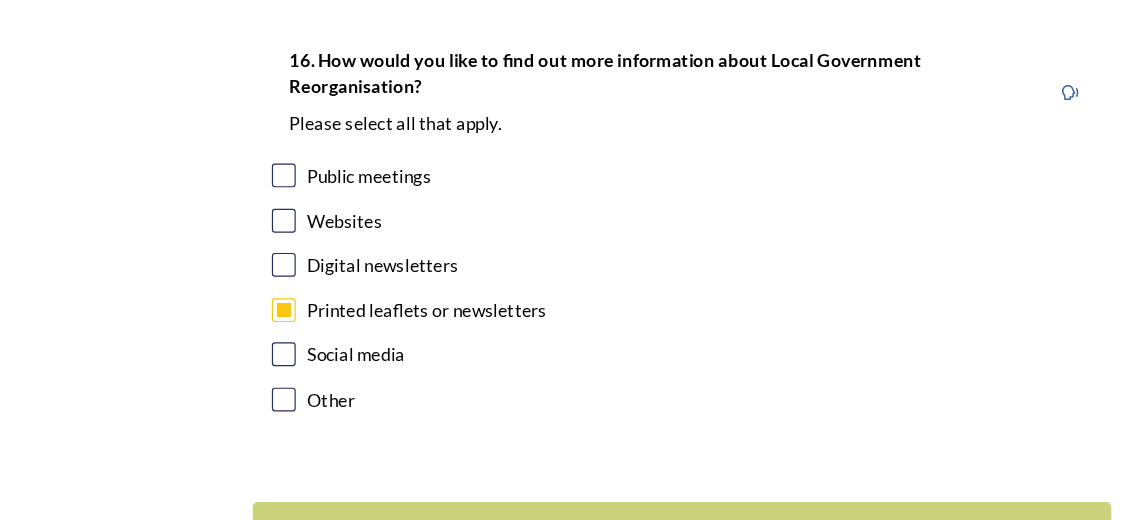 scroll, scrollTop: 6000, scrollLeft: 0, axis: vertical 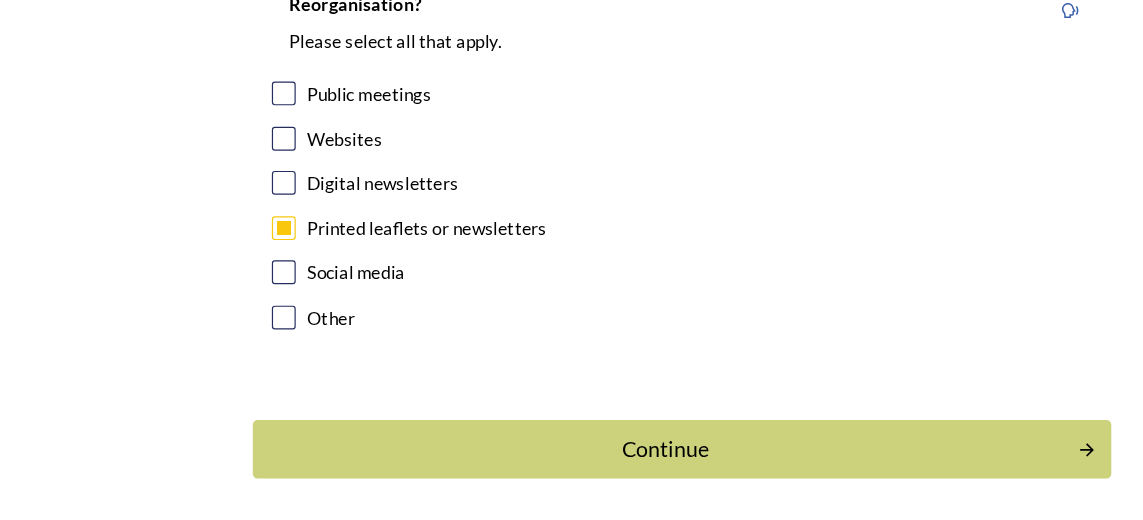 click on "Continue" at bounding box center [558, 475] 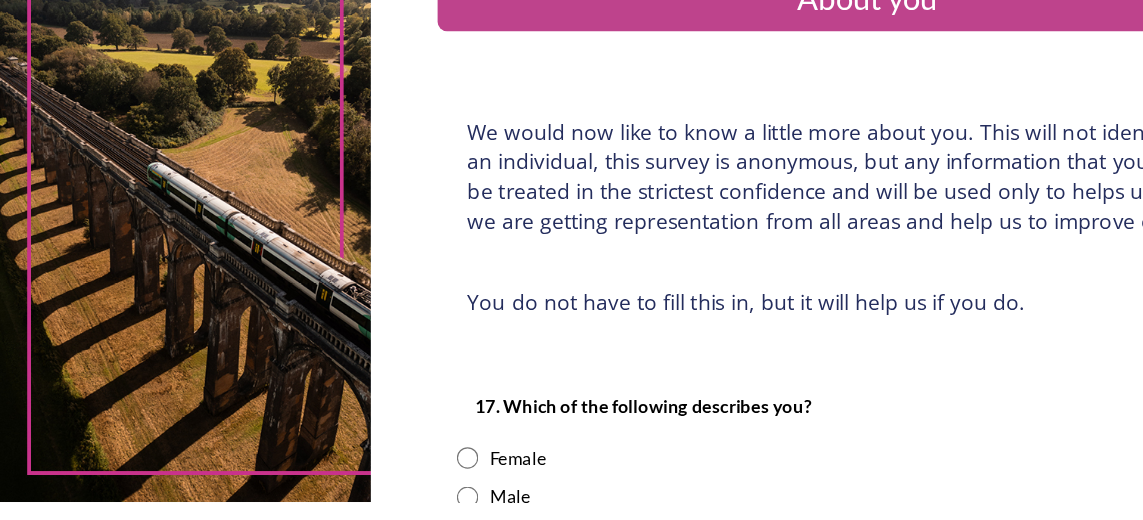 click at bounding box center [392, 483] 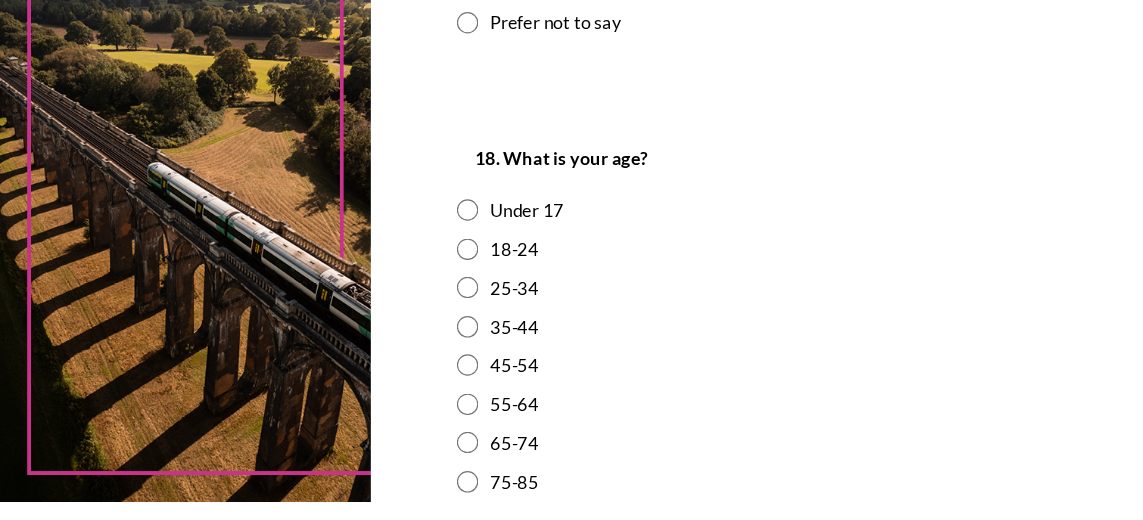 scroll, scrollTop: 464, scrollLeft: 0, axis: vertical 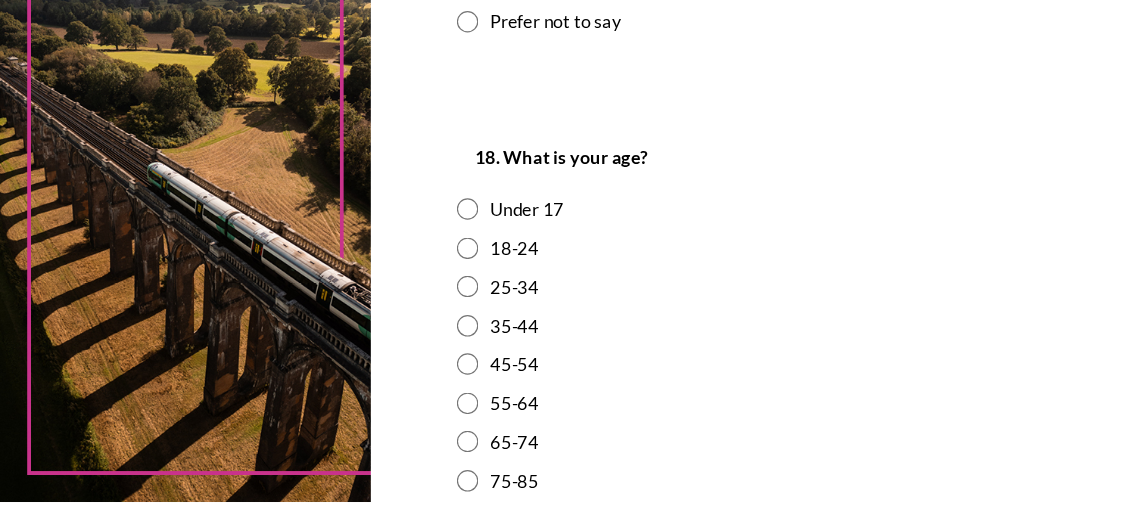 click at bounding box center [392, 502] 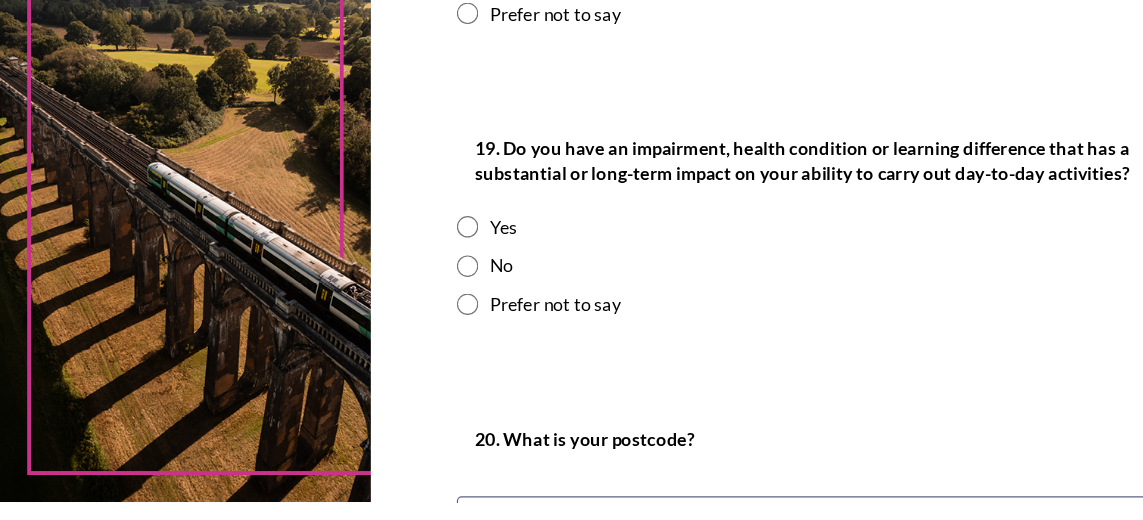 scroll, scrollTop: 925, scrollLeft: 0, axis: vertical 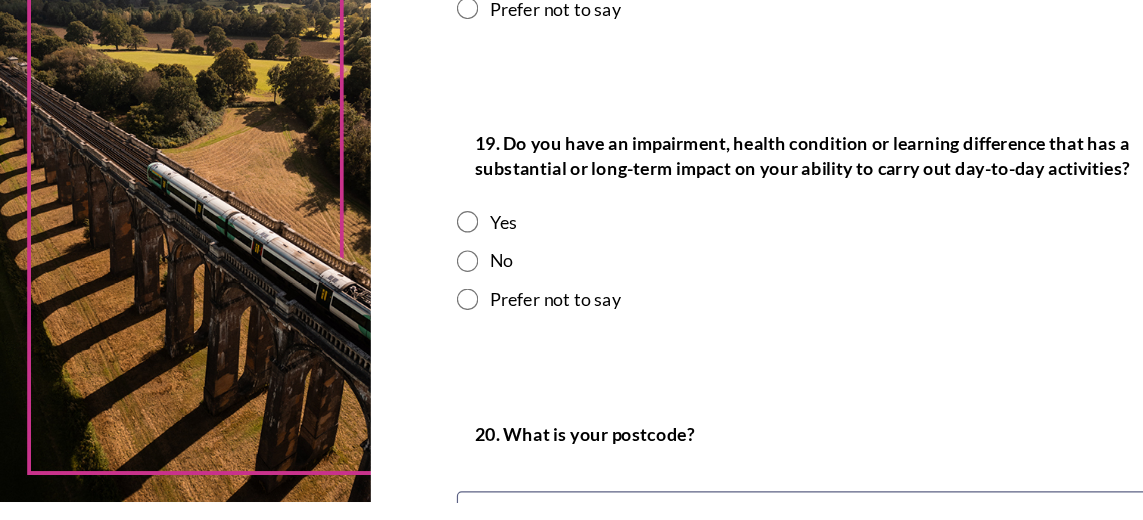 click at bounding box center [392, 318] 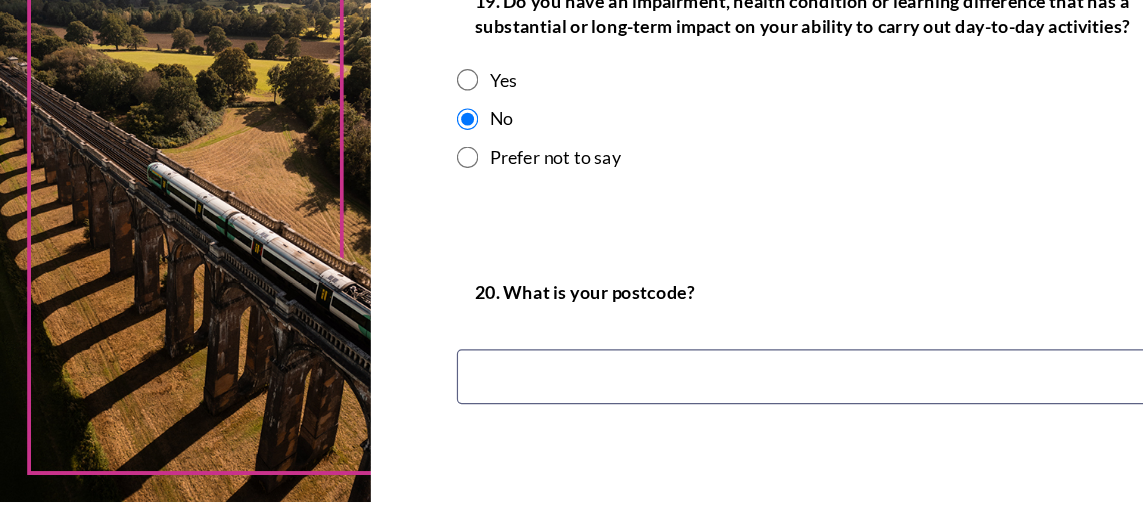 scroll, scrollTop: 1045, scrollLeft: 0, axis: vertical 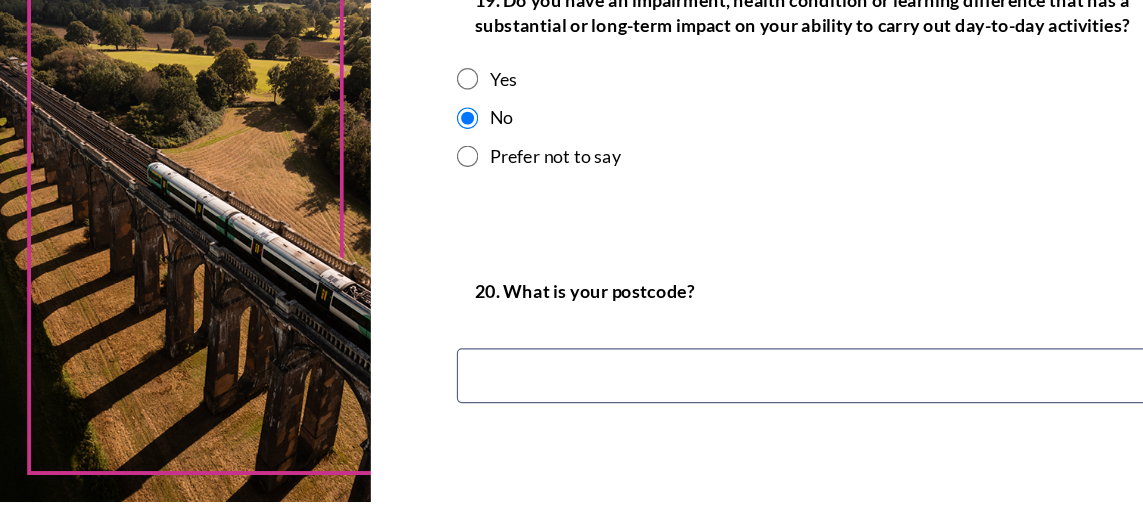 click at bounding box center [727, 414] 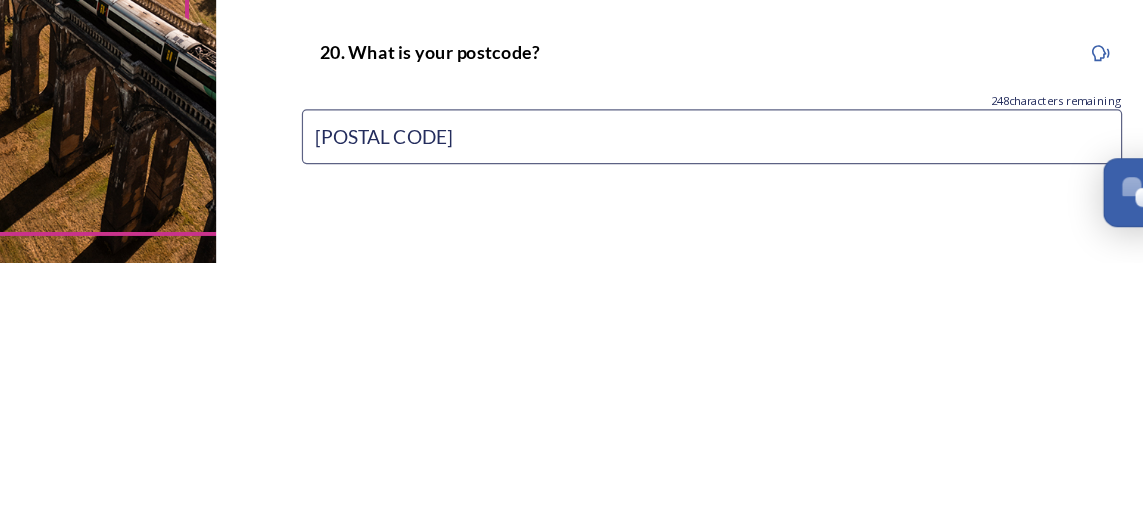 type on "RH19 3FJ" 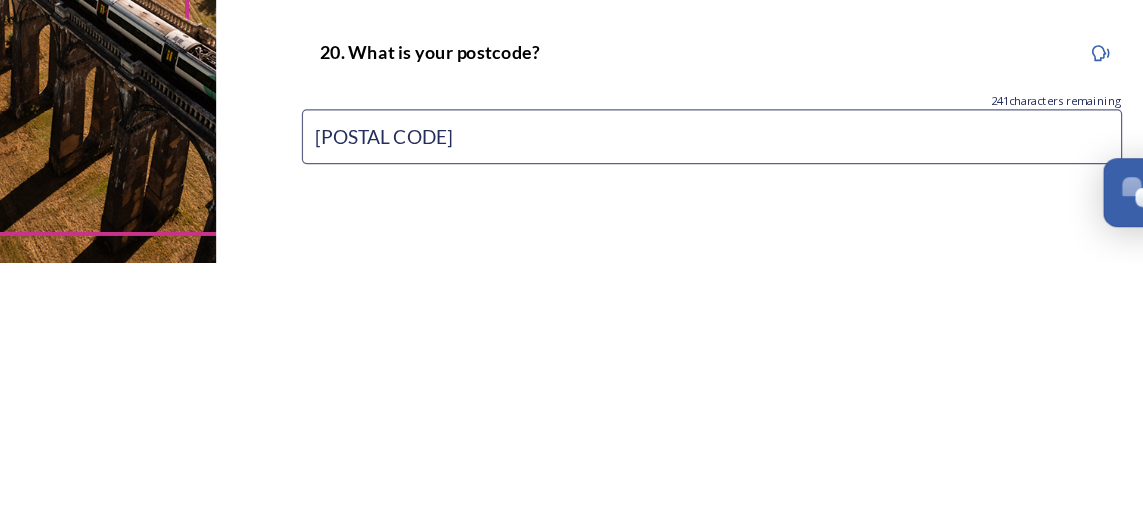 click on "Continue" at bounding box center [713, 544] 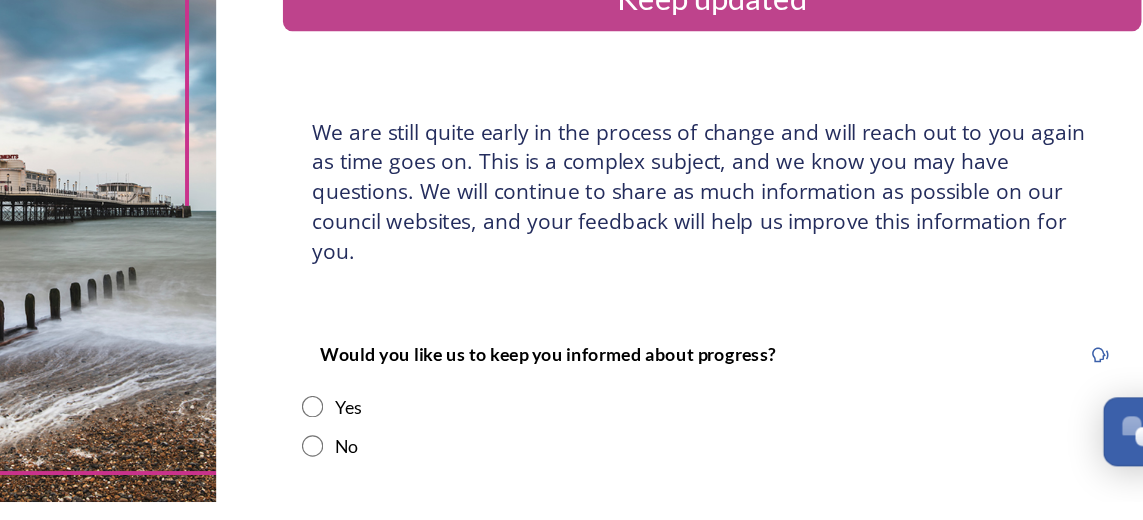 click at bounding box center (392, 440) 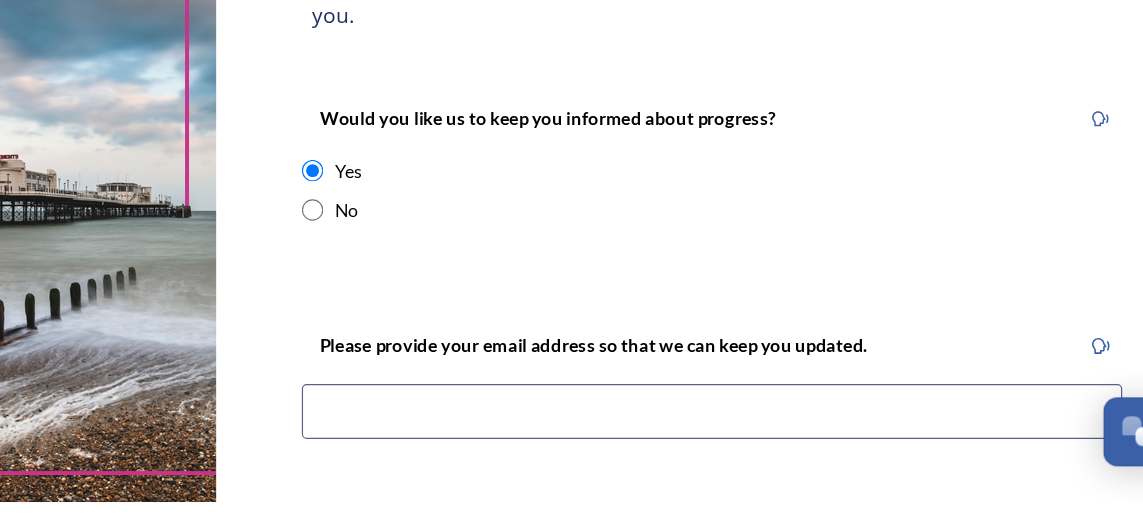 scroll, scrollTop: 198, scrollLeft: 0, axis: vertical 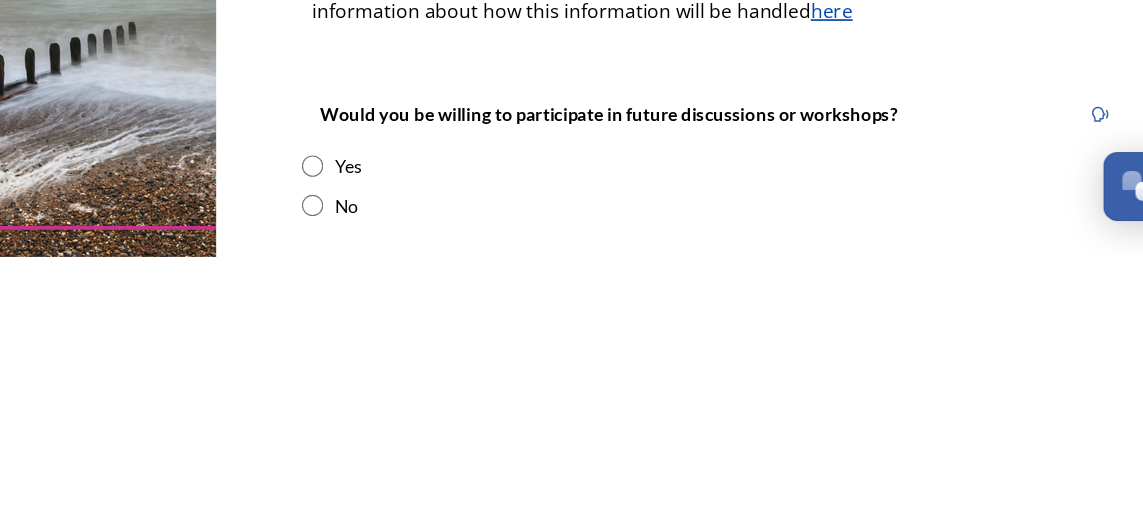 type on "jeni.setters@btinternet.com" 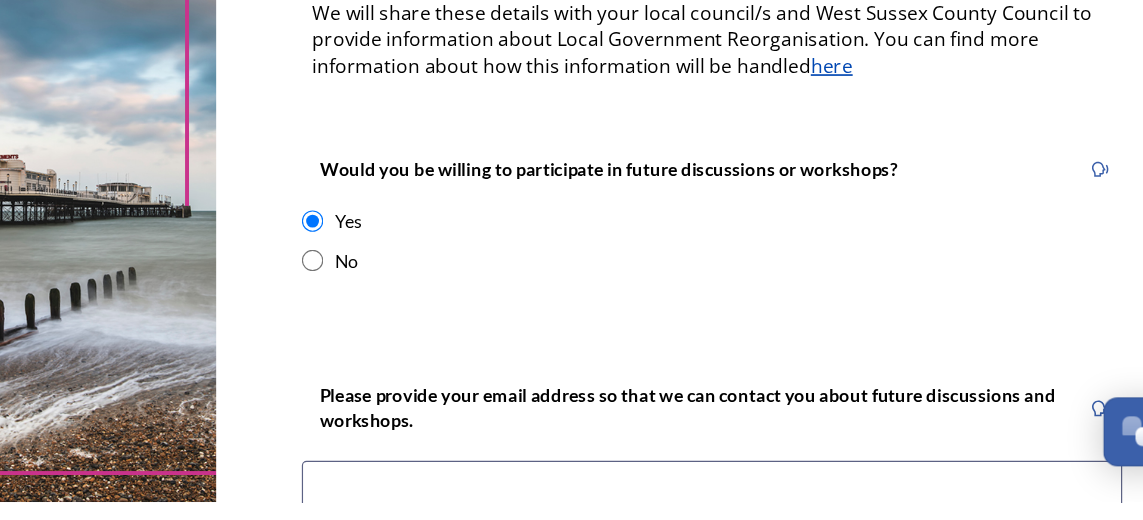 scroll, scrollTop: 676, scrollLeft: 0, axis: vertical 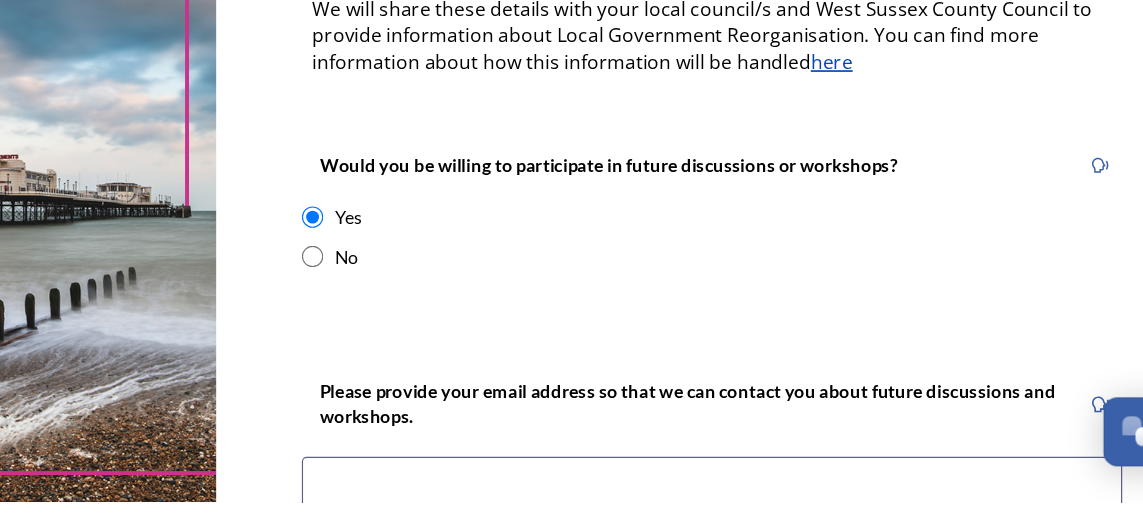 click at bounding box center [727, 505] 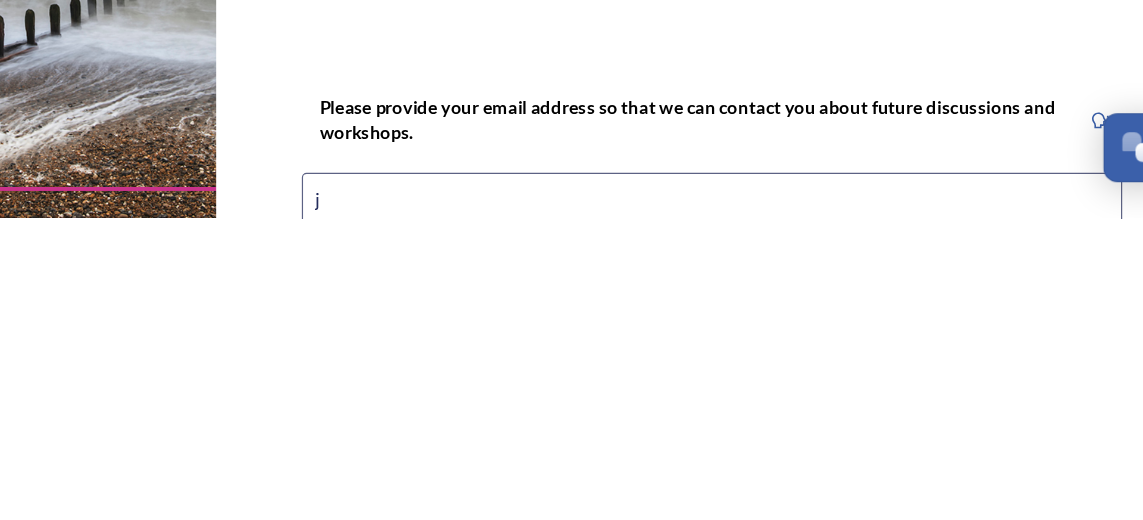 type on "jeni.setters@btinternet.com" 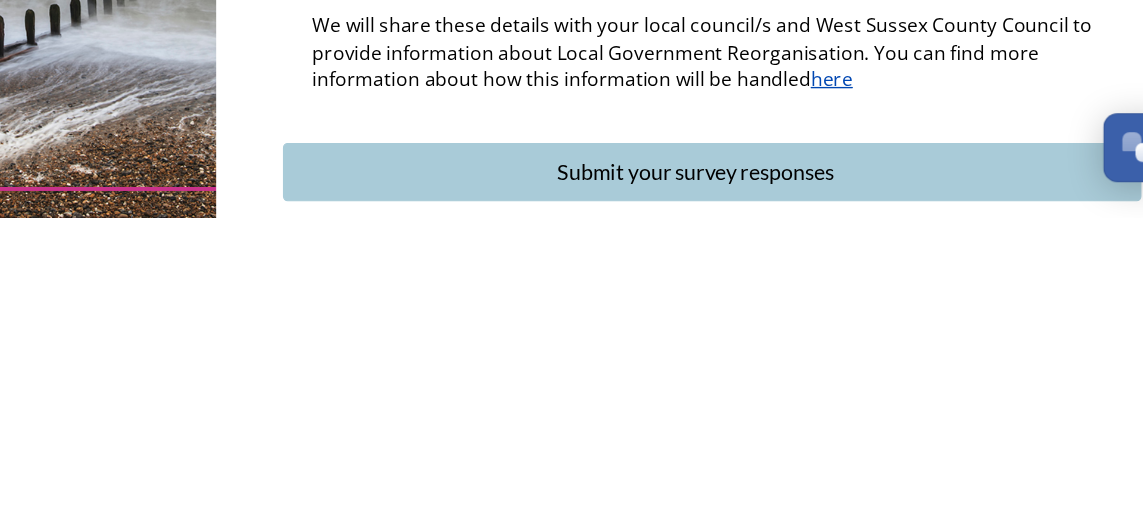 scroll, scrollTop: 967, scrollLeft: 0, axis: vertical 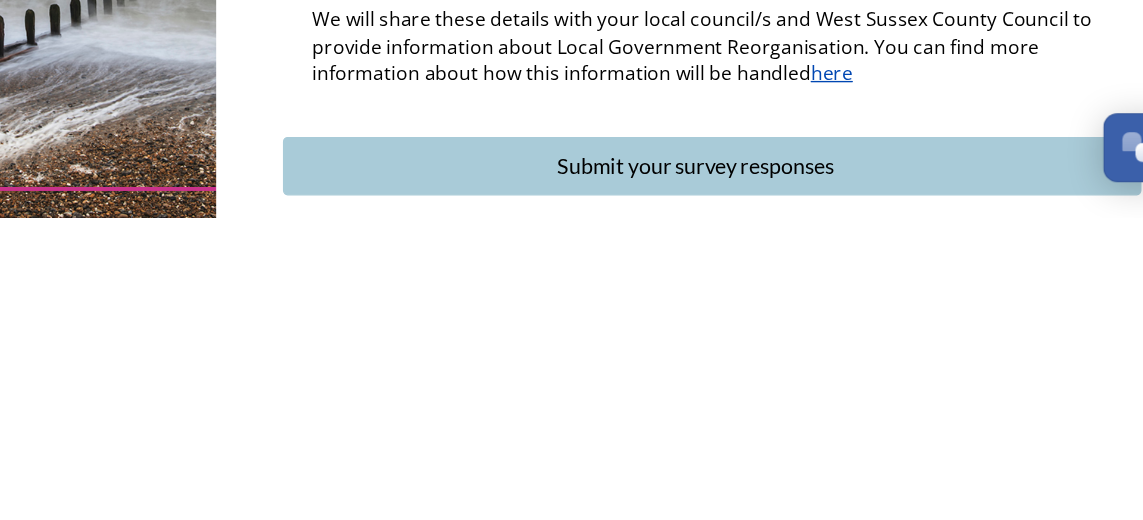 click on "Submit your survey responses" at bounding box center (713, 476) 